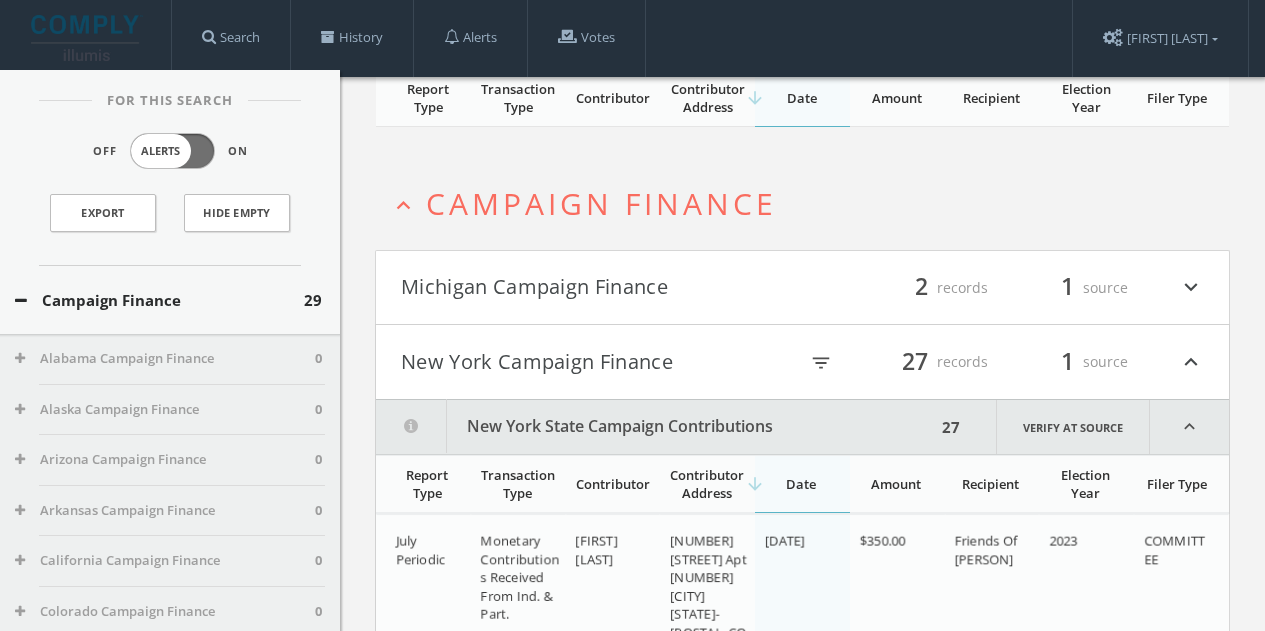 scroll, scrollTop: 700, scrollLeft: 0, axis: vertical 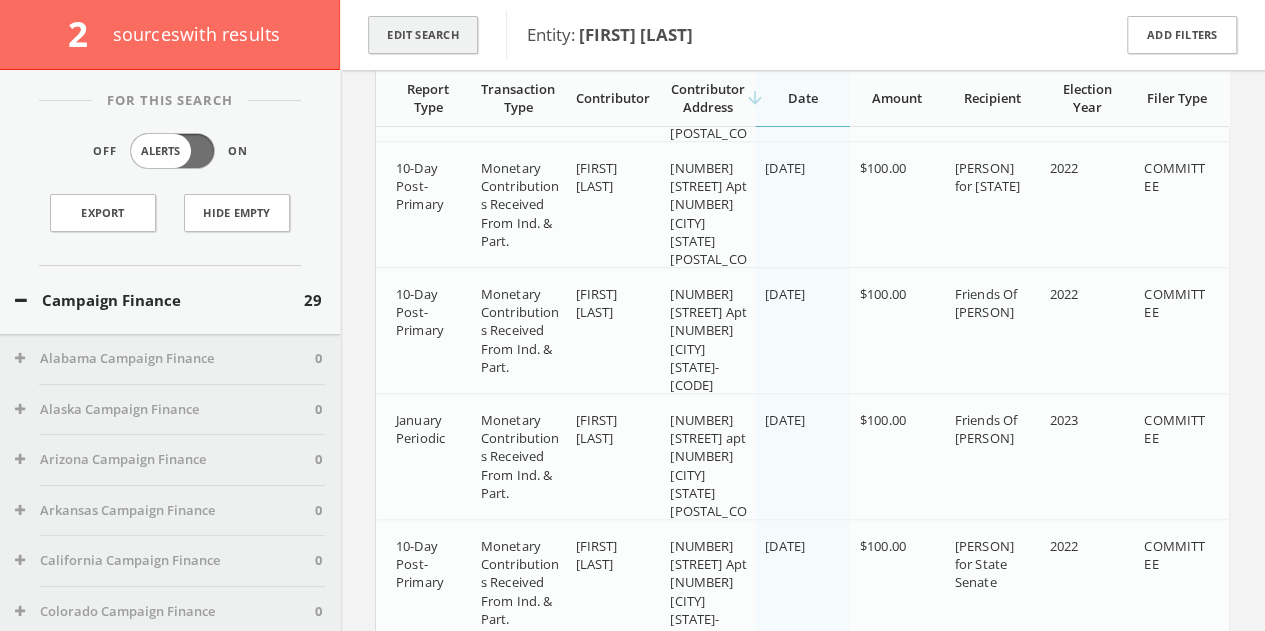 click on "Edit Search" at bounding box center (423, 35) 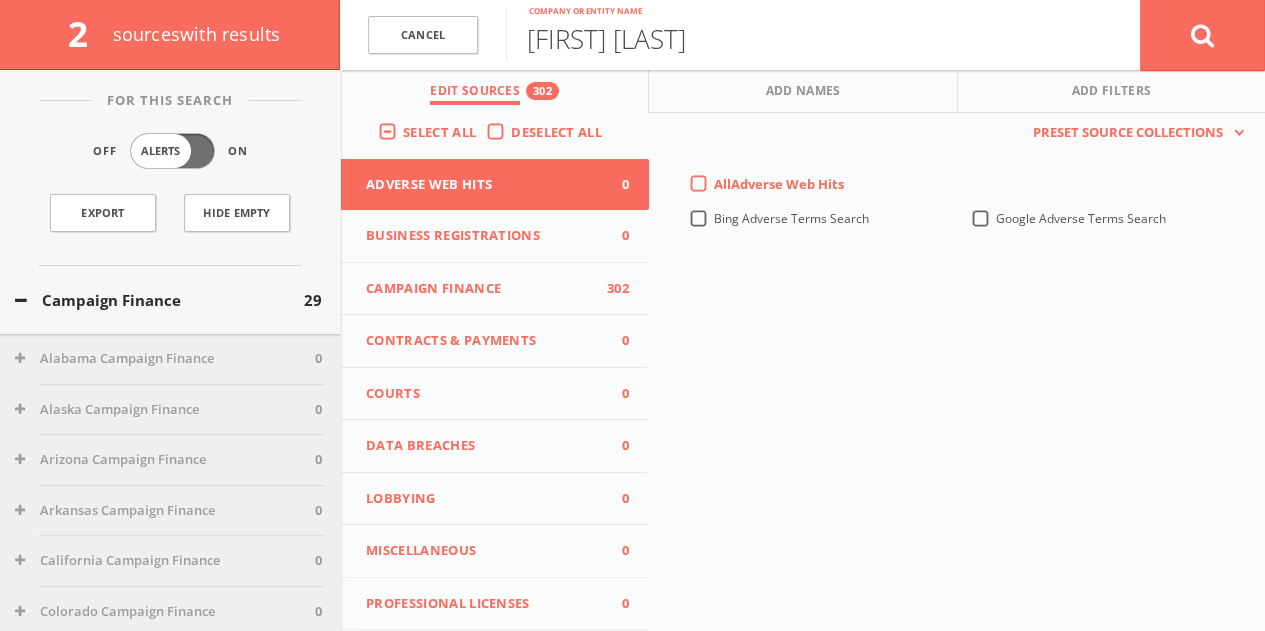click on "[FIRST] [LAST]" at bounding box center [823, 34] 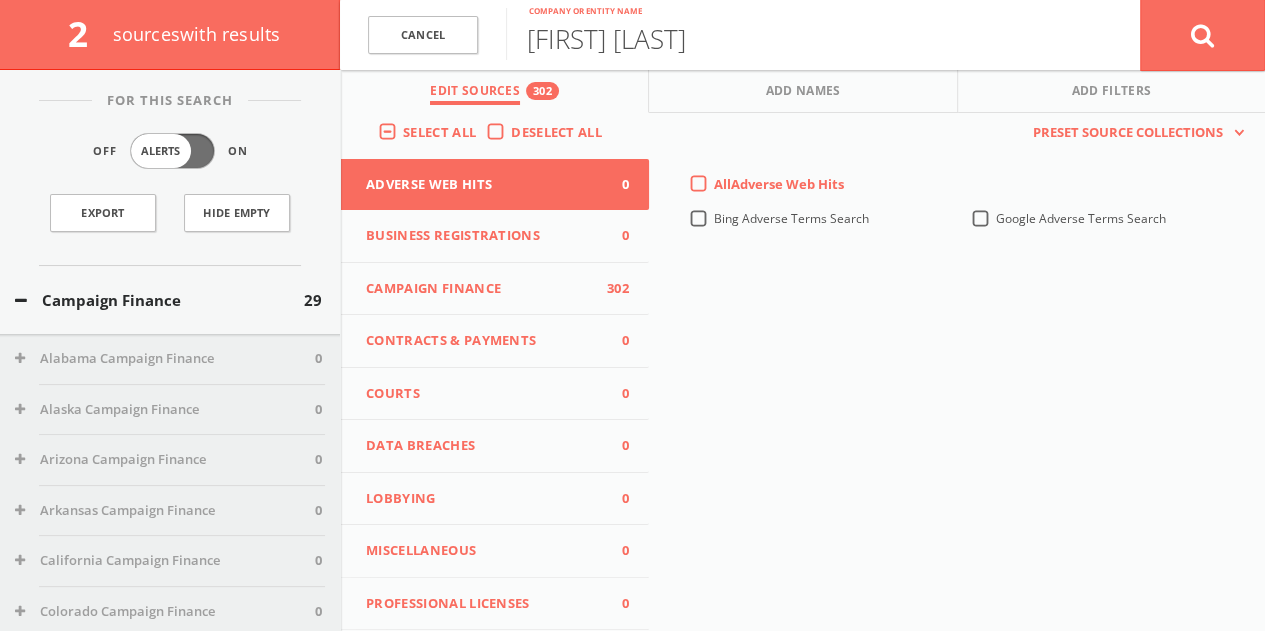 click on "Deselect All" at bounding box center [561, 133] 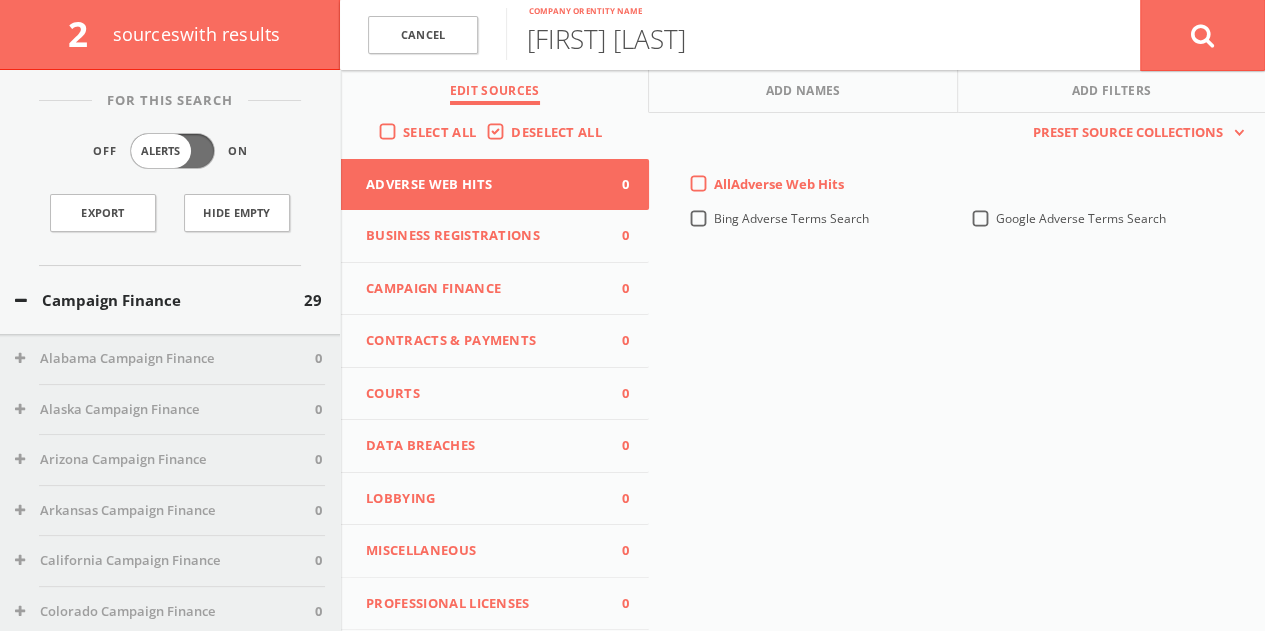 click on "Campaign Finance" at bounding box center (482, 289) 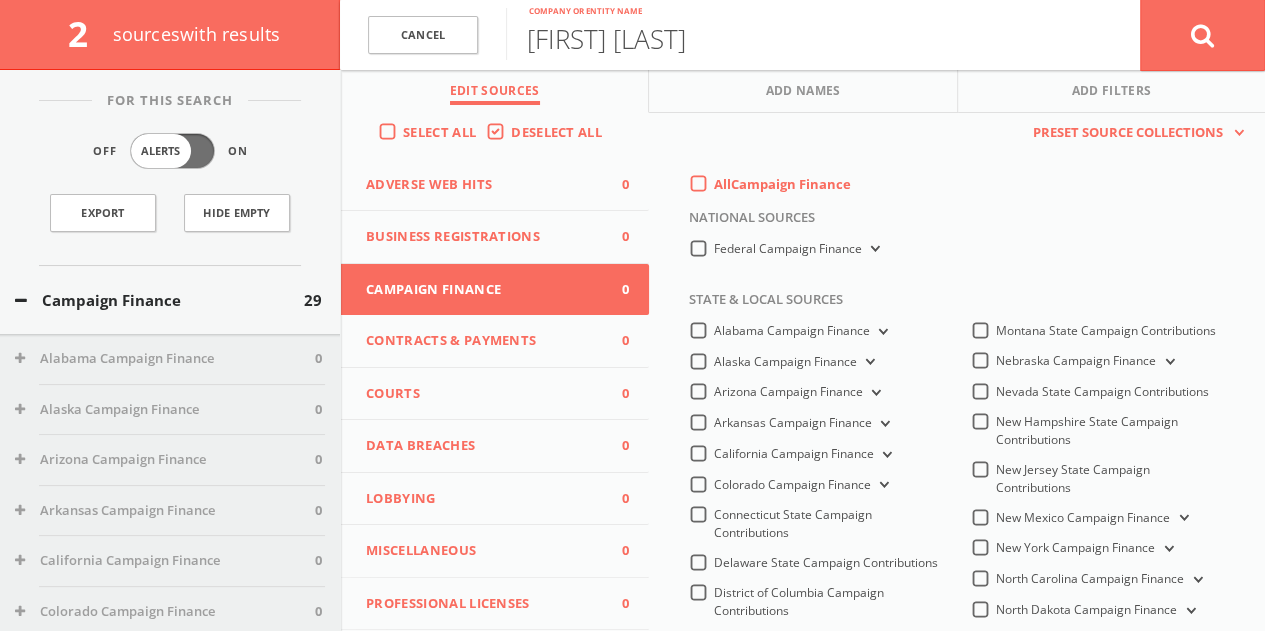 click on "All  Campaign Finance" at bounding box center [962, 190] 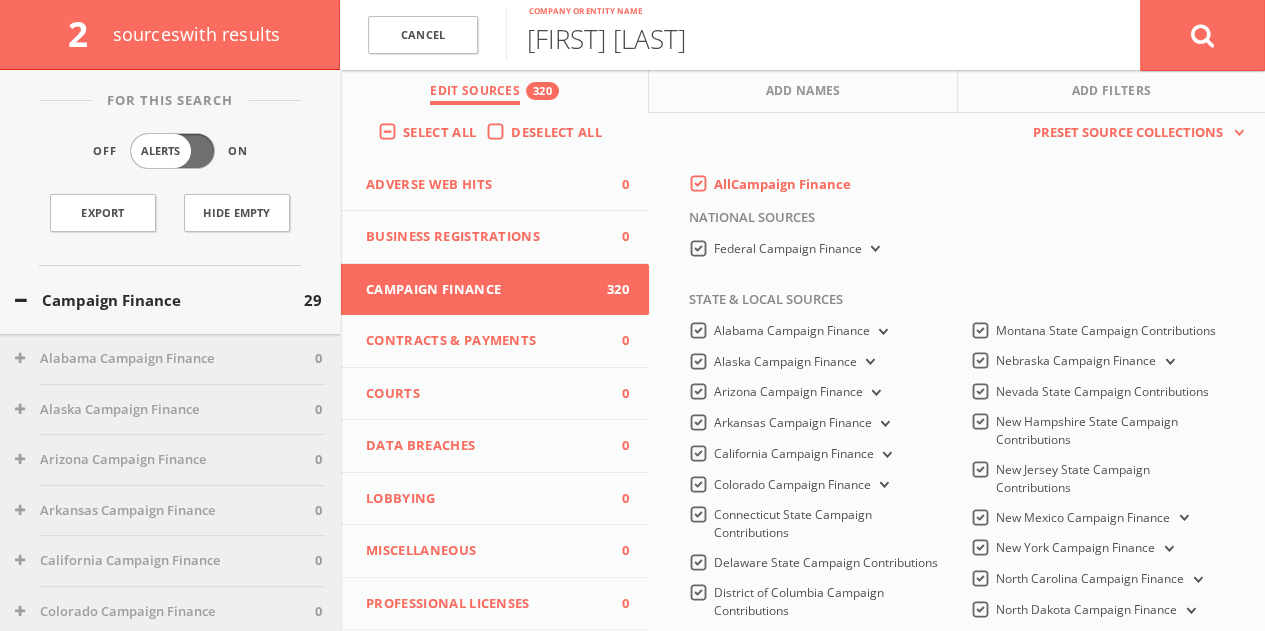 click on "[FIRST] [LAST]" at bounding box center (823, 34) 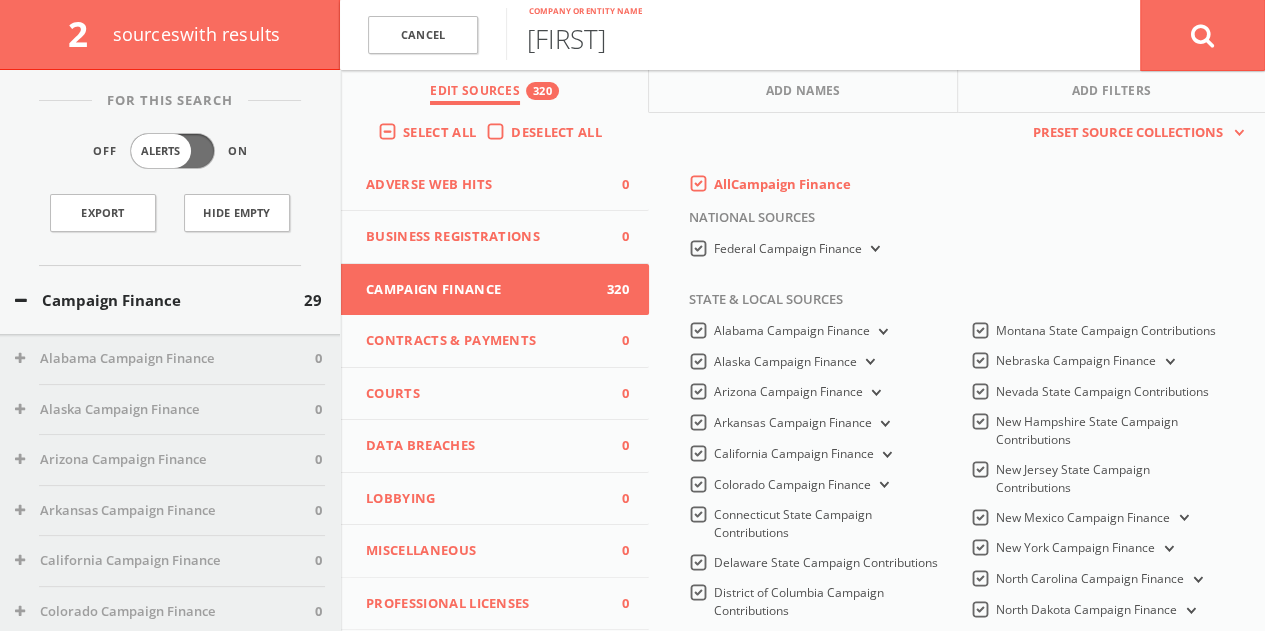 type on "[STATE]" 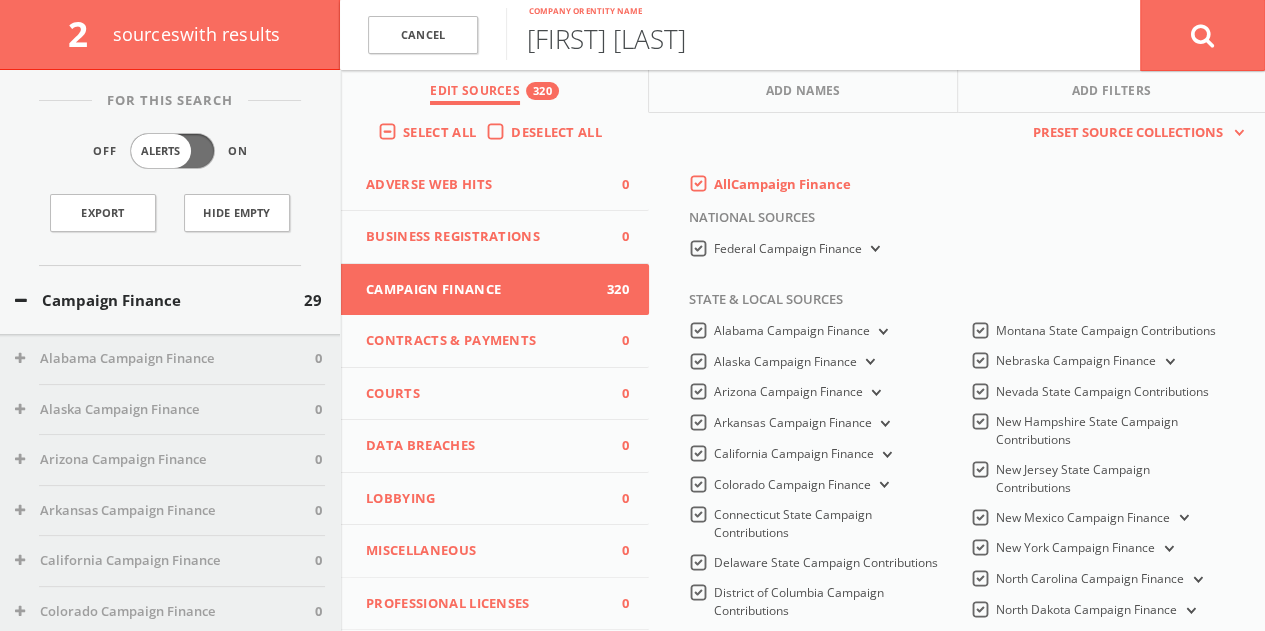 type on "[FIRST] [LAST]" 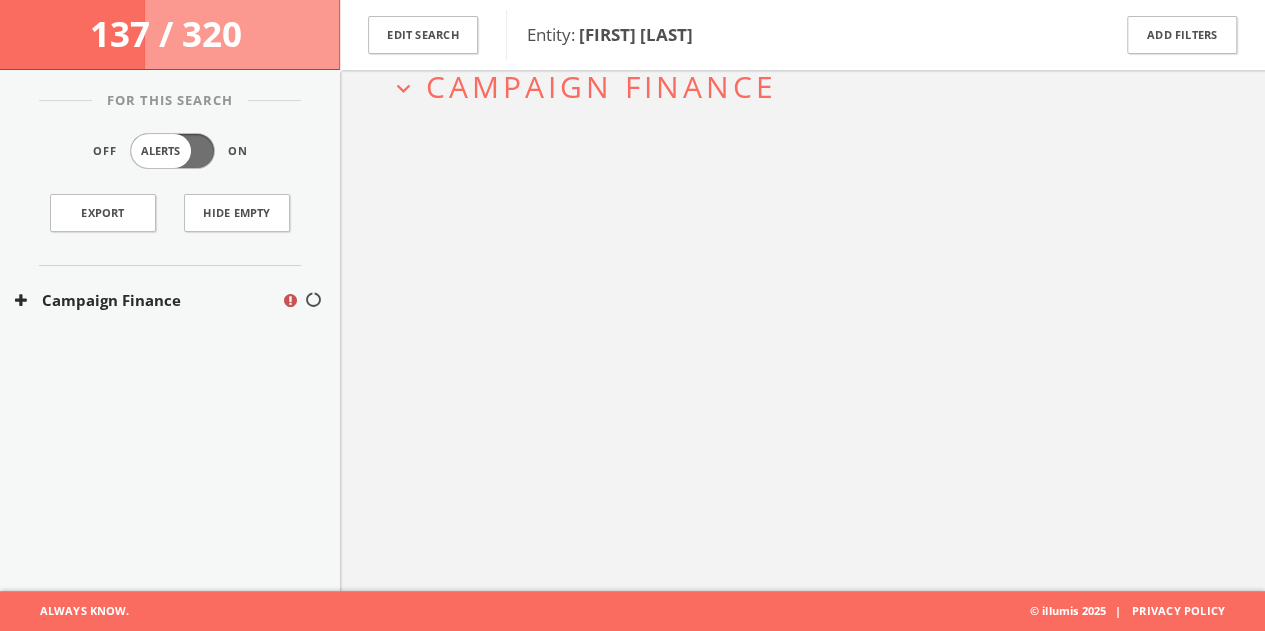 scroll, scrollTop: 116, scrollLeft: 0, axis: vertical 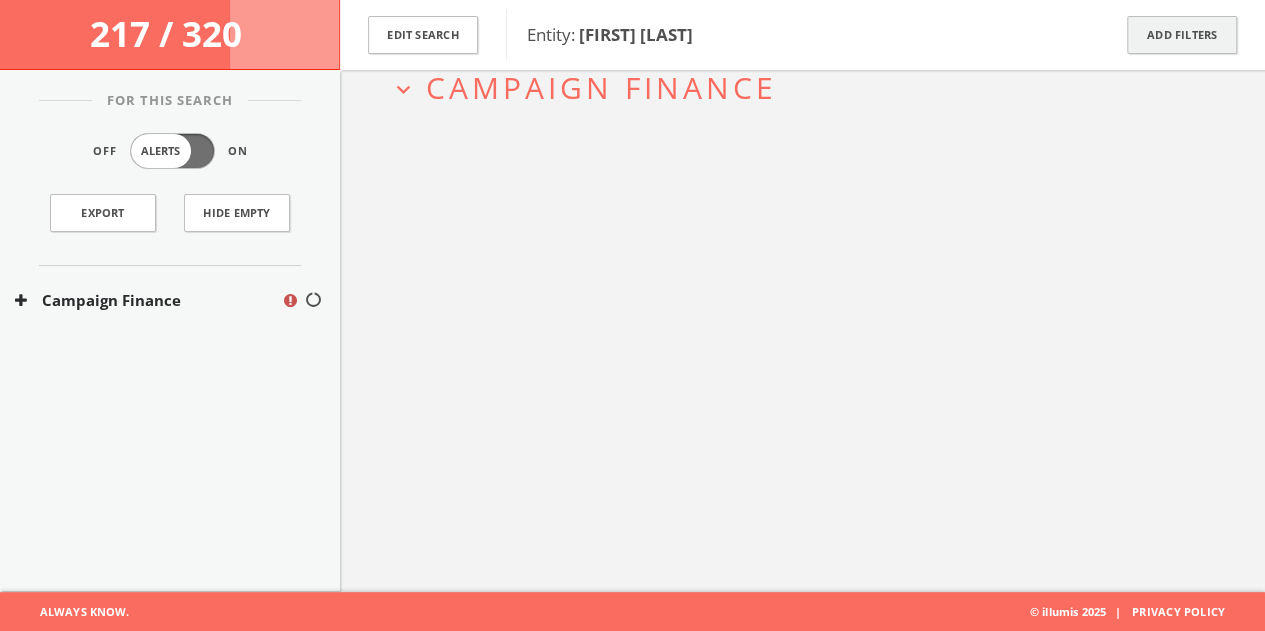 click on "Add Filters" at bounding box center (1182, 35) 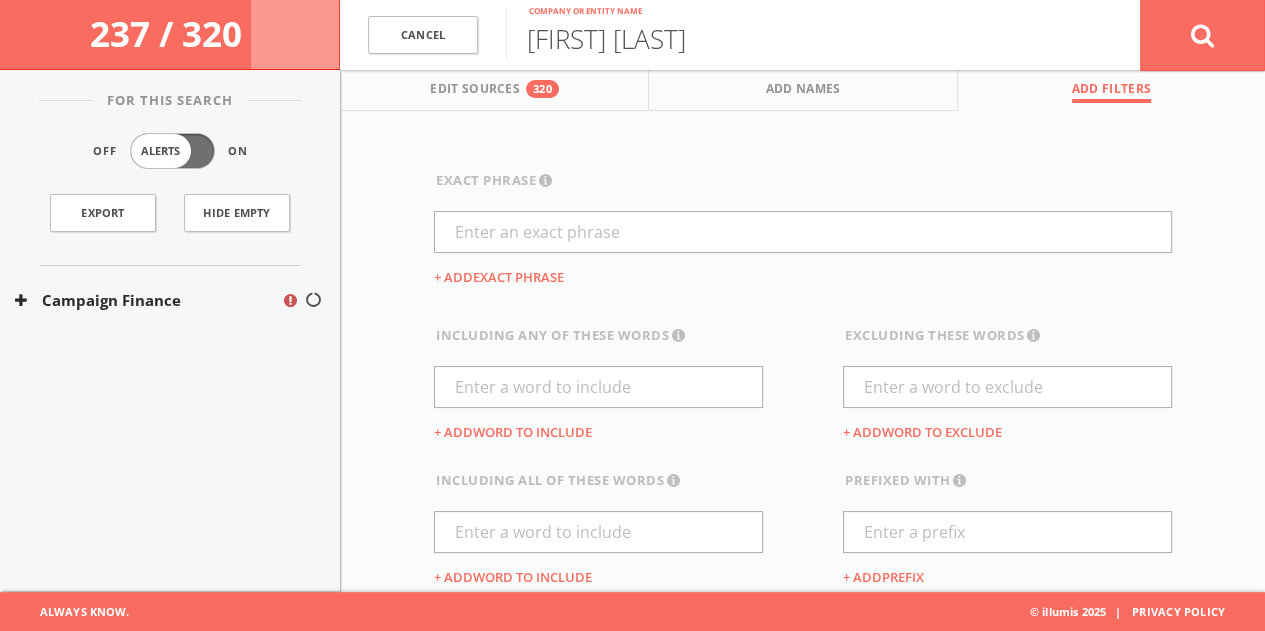 scroll, scrollTop: 0, scrollLeft: 0, axis: both 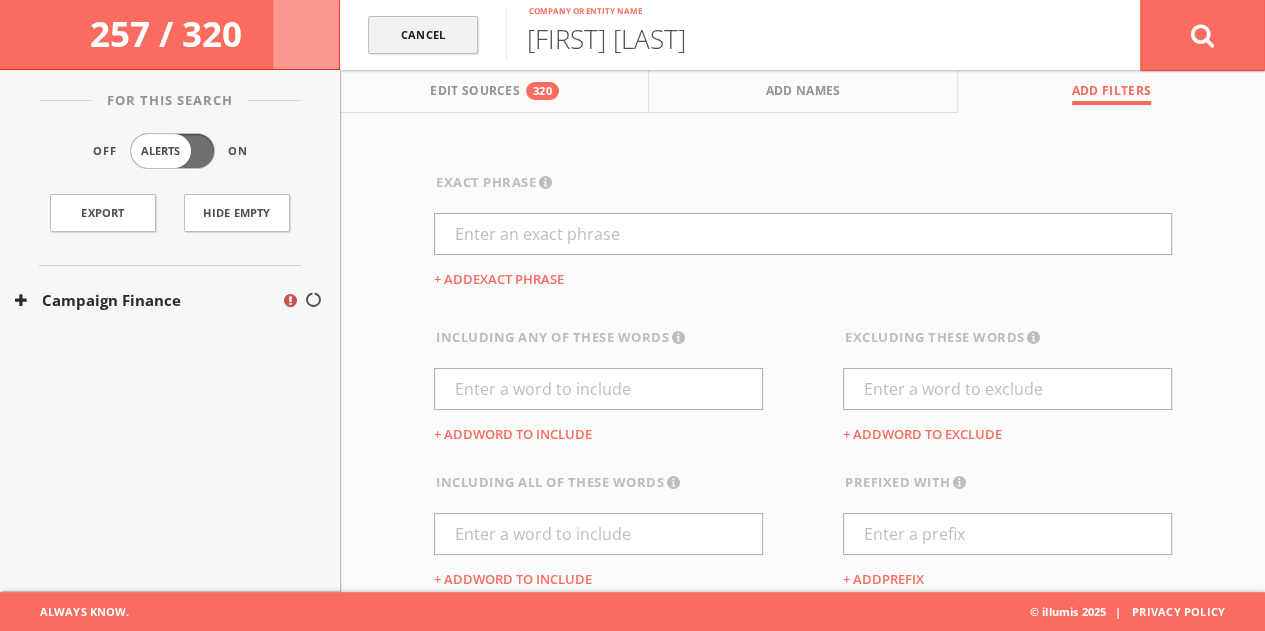 click on "Cancel" at bounding box center (423, 35) 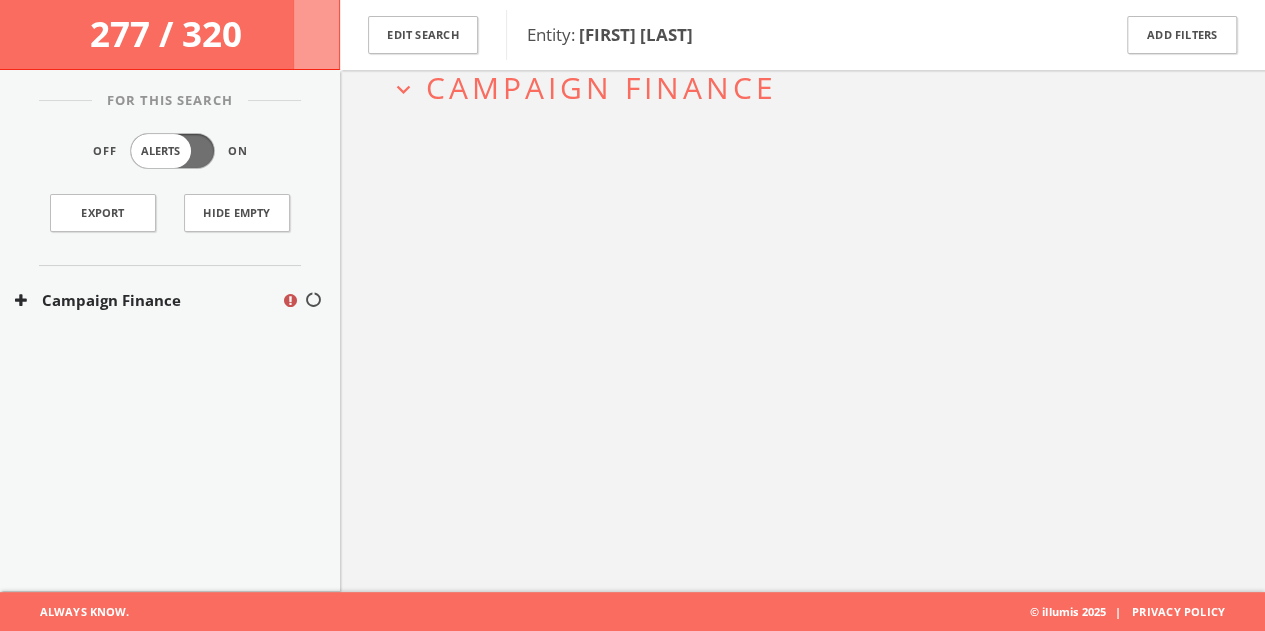 click on "Campaign Finance" at bounding box center (148, 300) 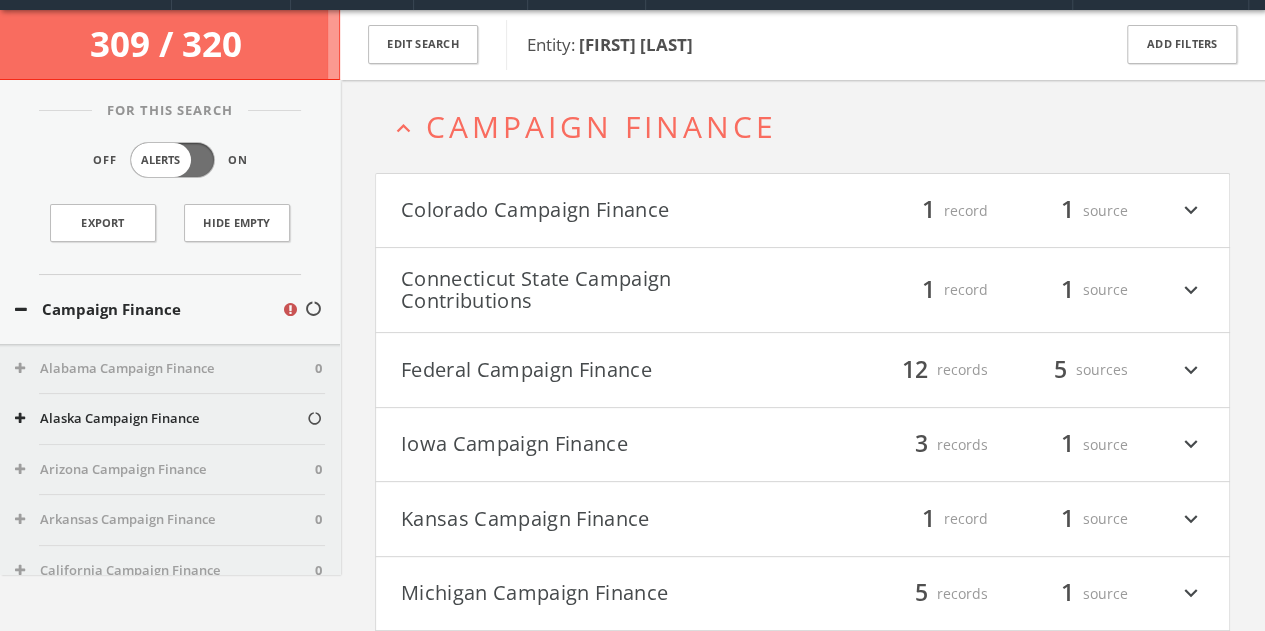 scroll, scrollTop: 0, scrollLeft: 0, axis: both 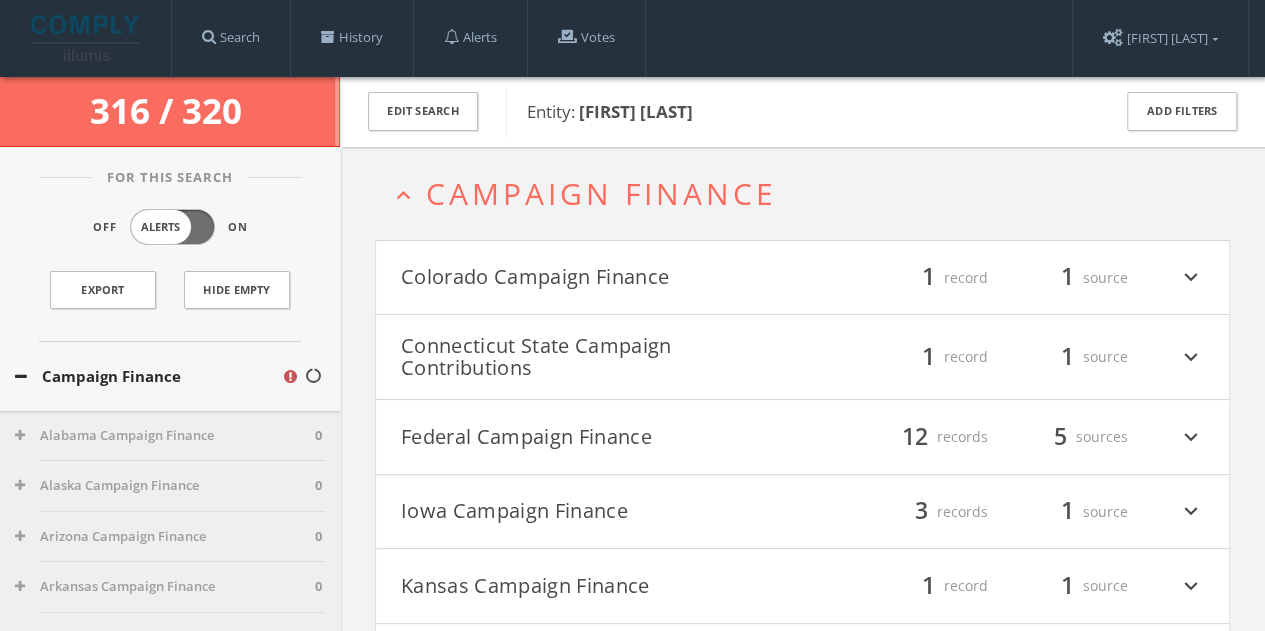 click on "Colorado Campaign Finance" at bounding box center [602, 278] 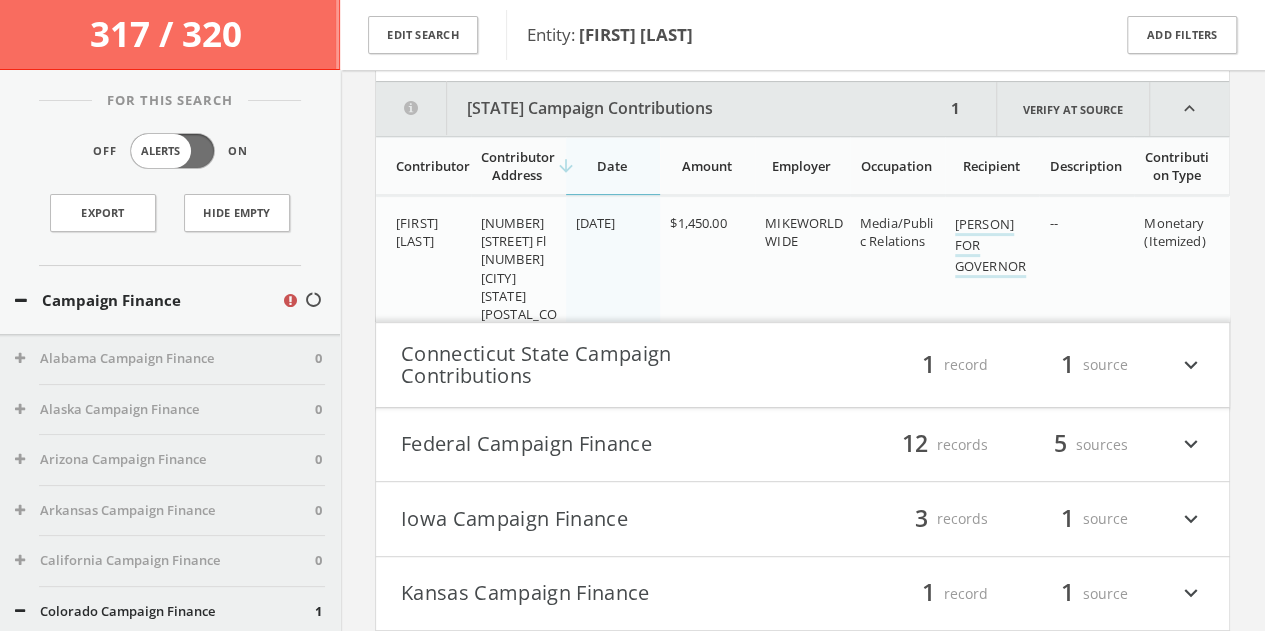 click on "Connecticut State Campaign Contributions" at bounding box center [602, 365] 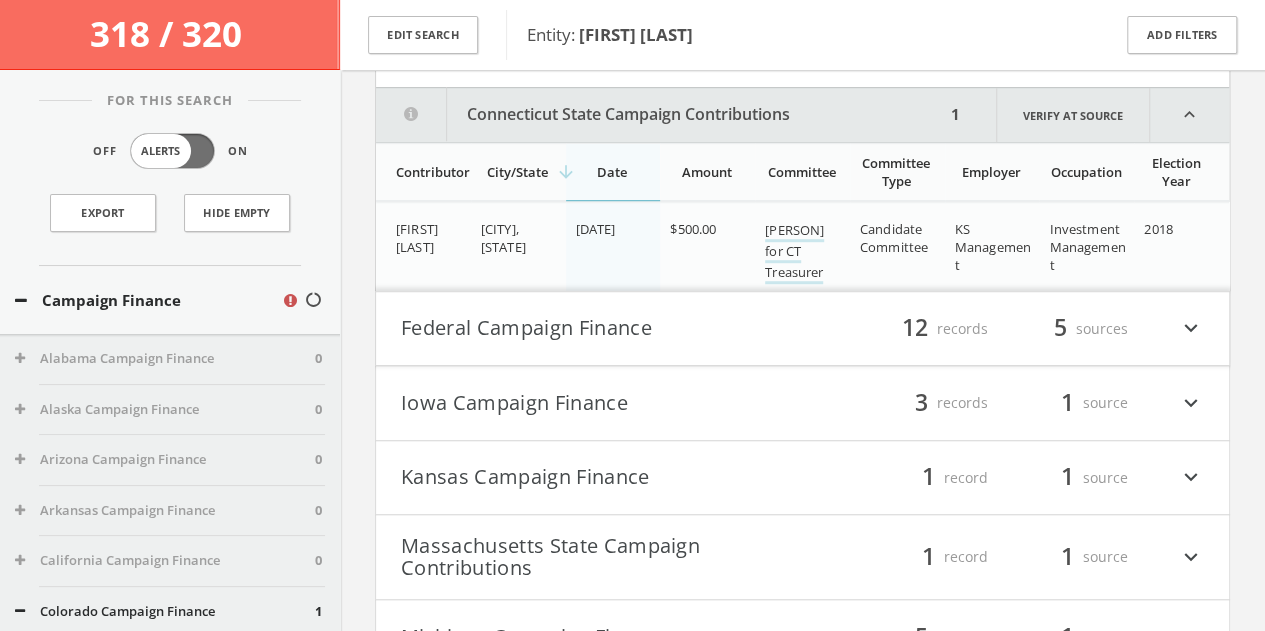 scroll, scrollTop: 579, scrollLeft: 0, axis: vertical 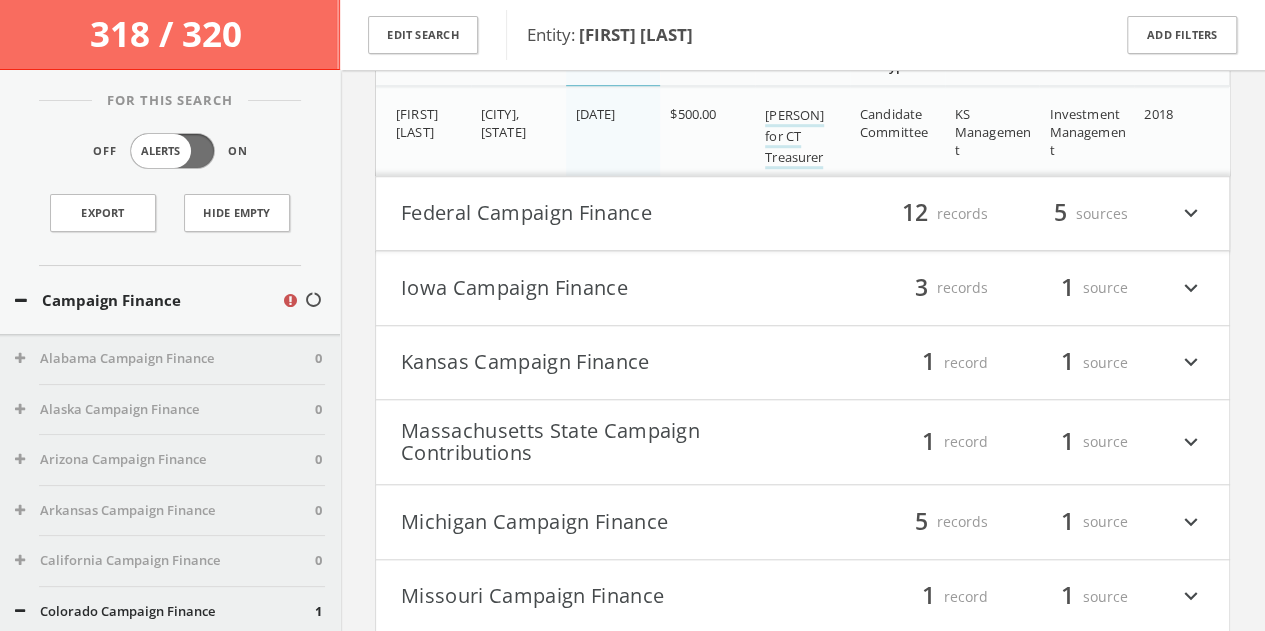 click on "Iowa Campaign Finance" at bounding box center [602, 288] 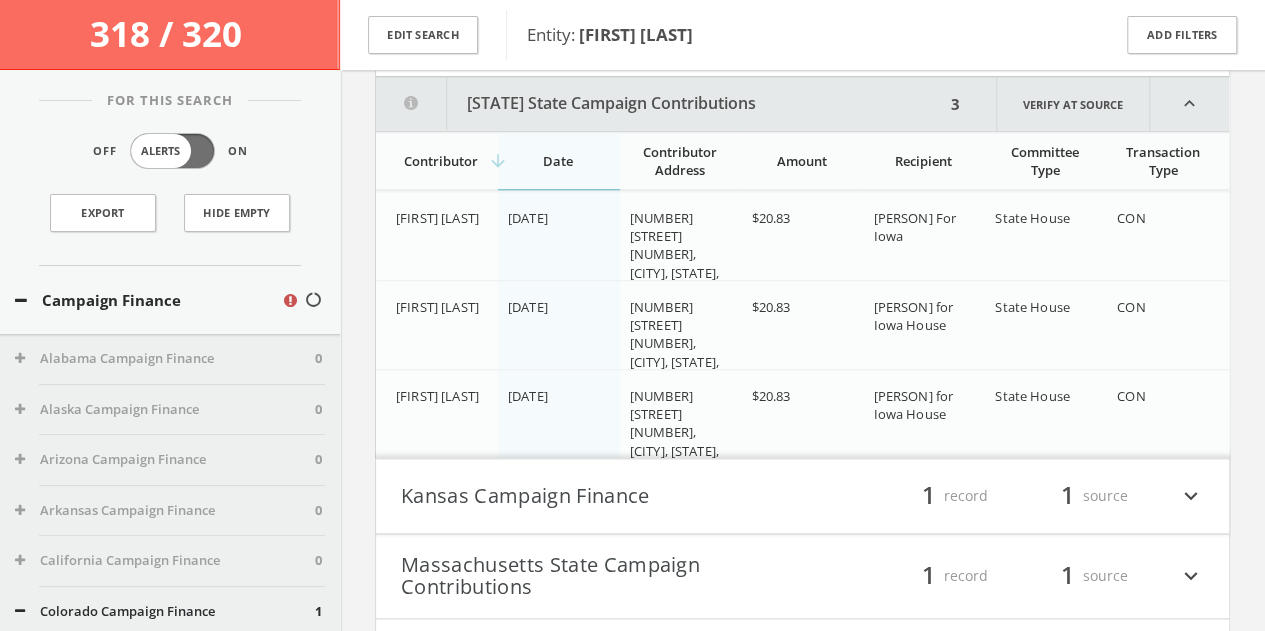 scroll, scrollTop: 930, scrollLeft: 0, axis: vertical 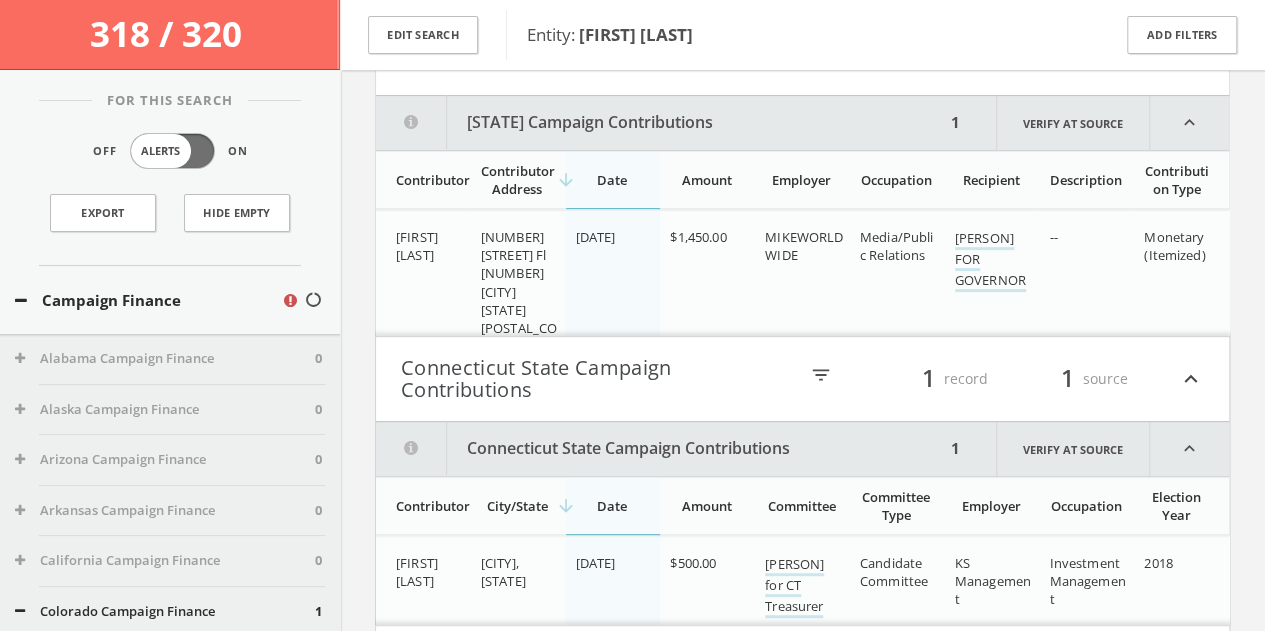click on "[STATE] Campaign Contributions" at bounding box center [660, 123] 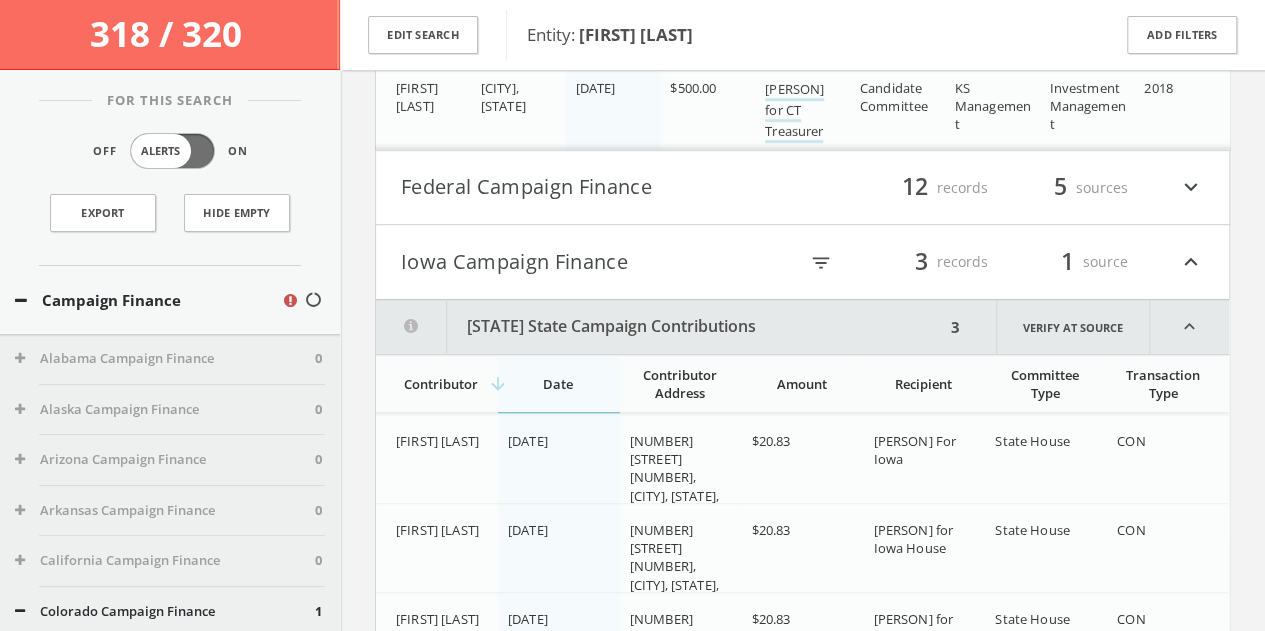 scroll, scrollTop: 530, scrollLeft: 0, axis: vertical 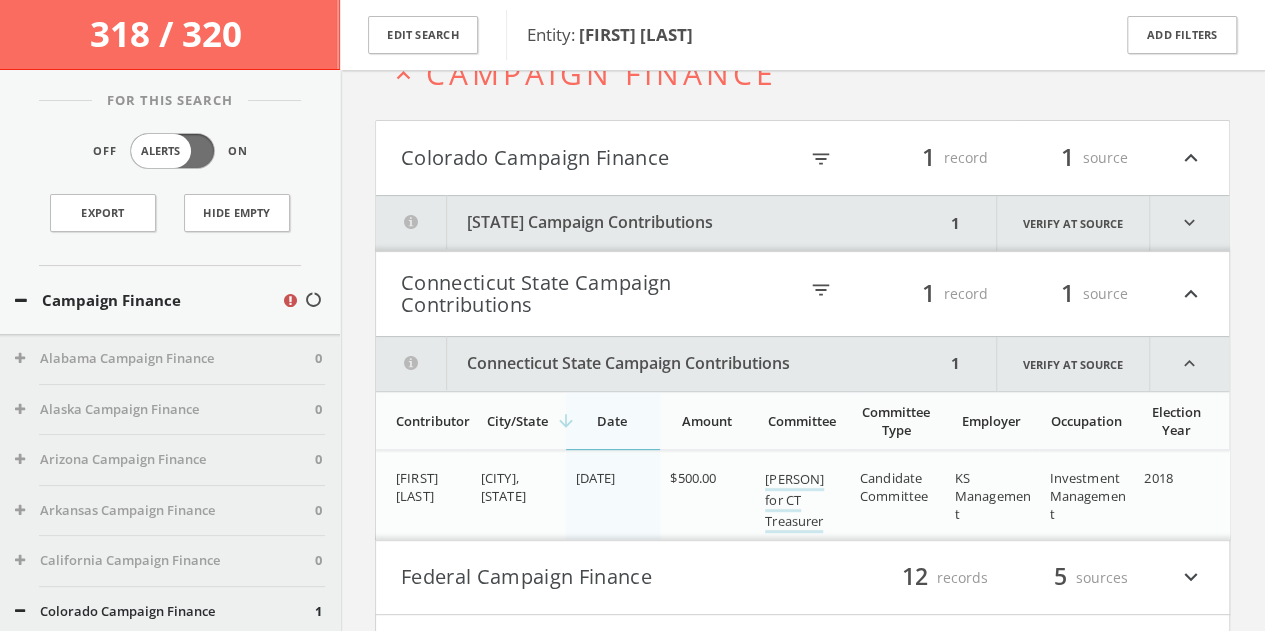 click on "[STATE] Campaign Contributions" at bounding box center [660, 223] 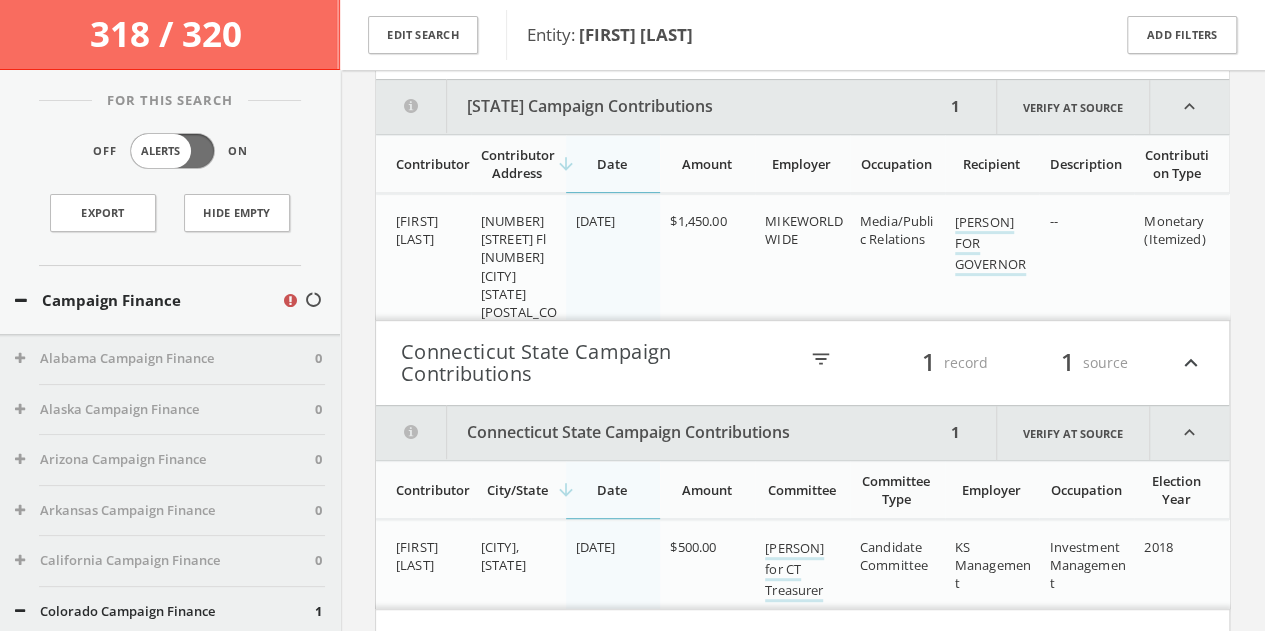 scroll, scrollTop: 254, scrollLeft: 0, axis: vertical 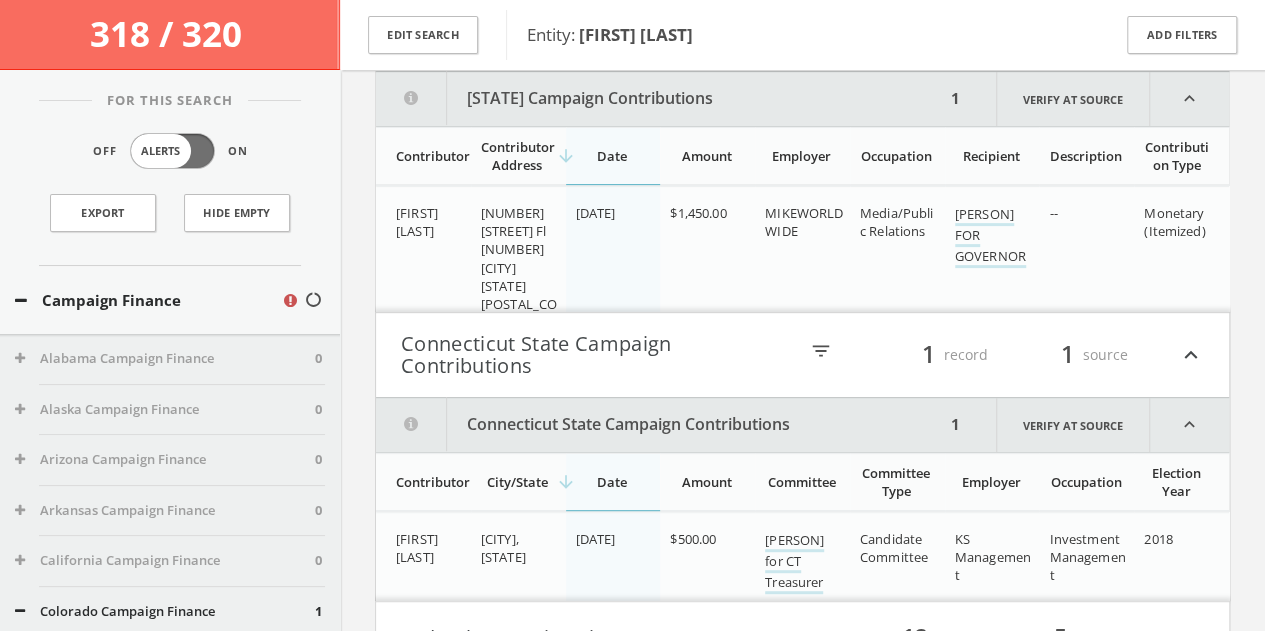 click on "[STATE] Campaign Contributions" at bounding box center (660, 99) 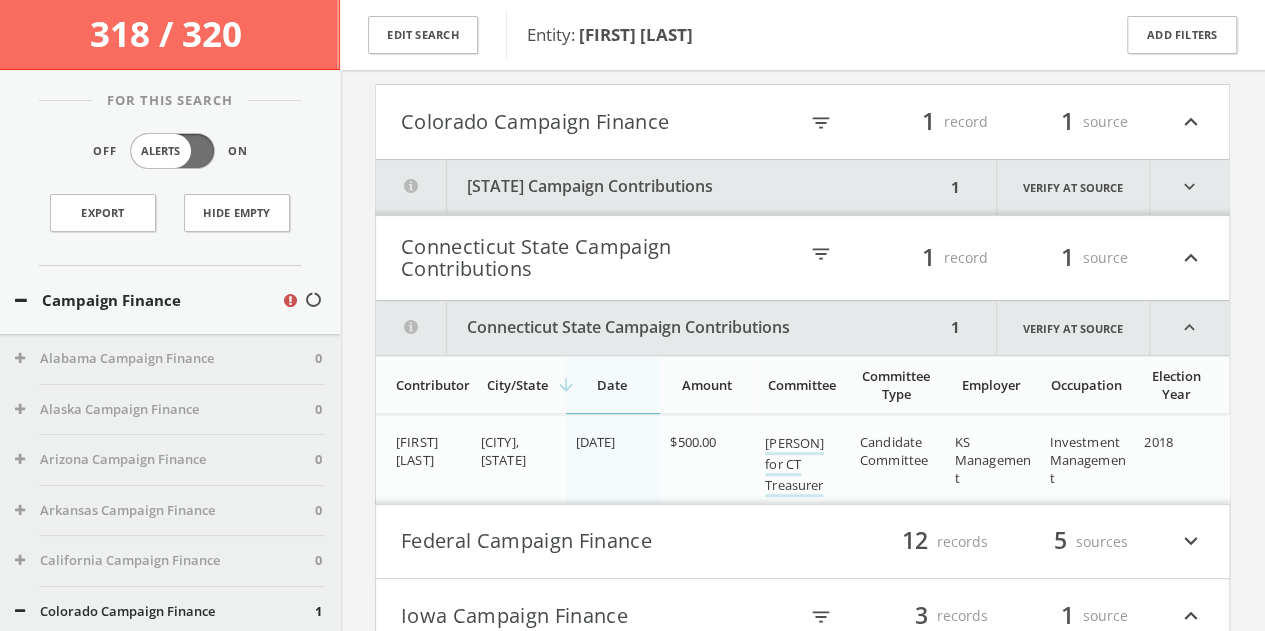 scroll, scrollTop: 154, scrollLeft: 0, axis: vertical 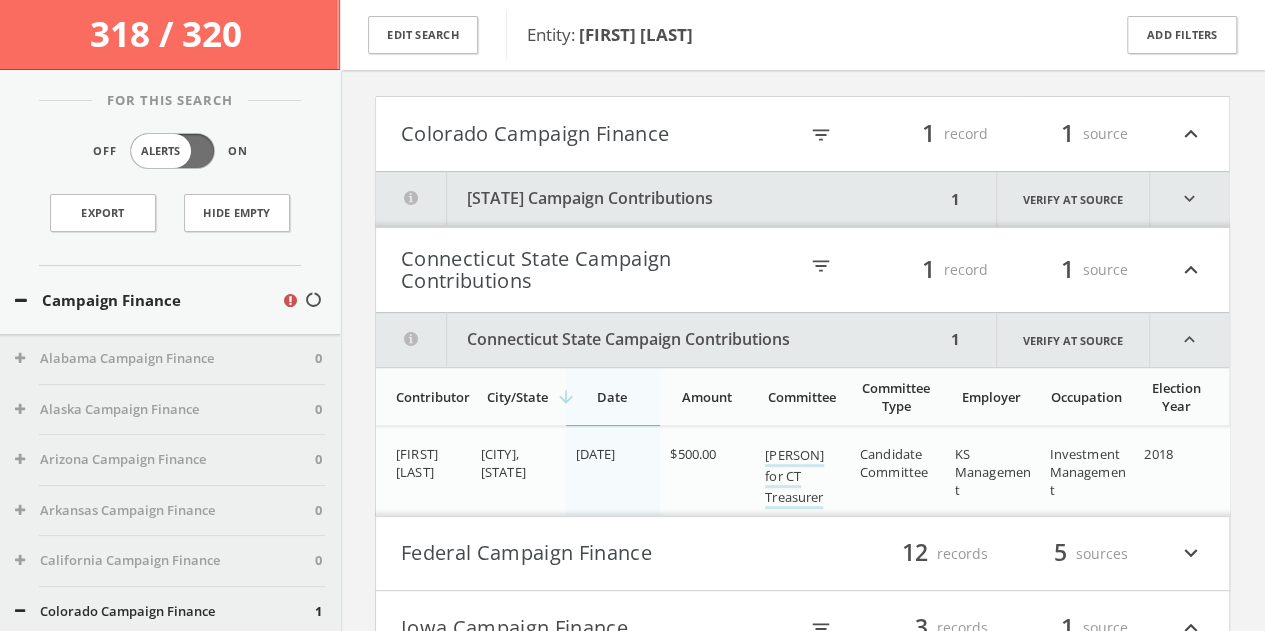 click on "Connecticut State Campaign Contributions" at bounding box center (599, 270) 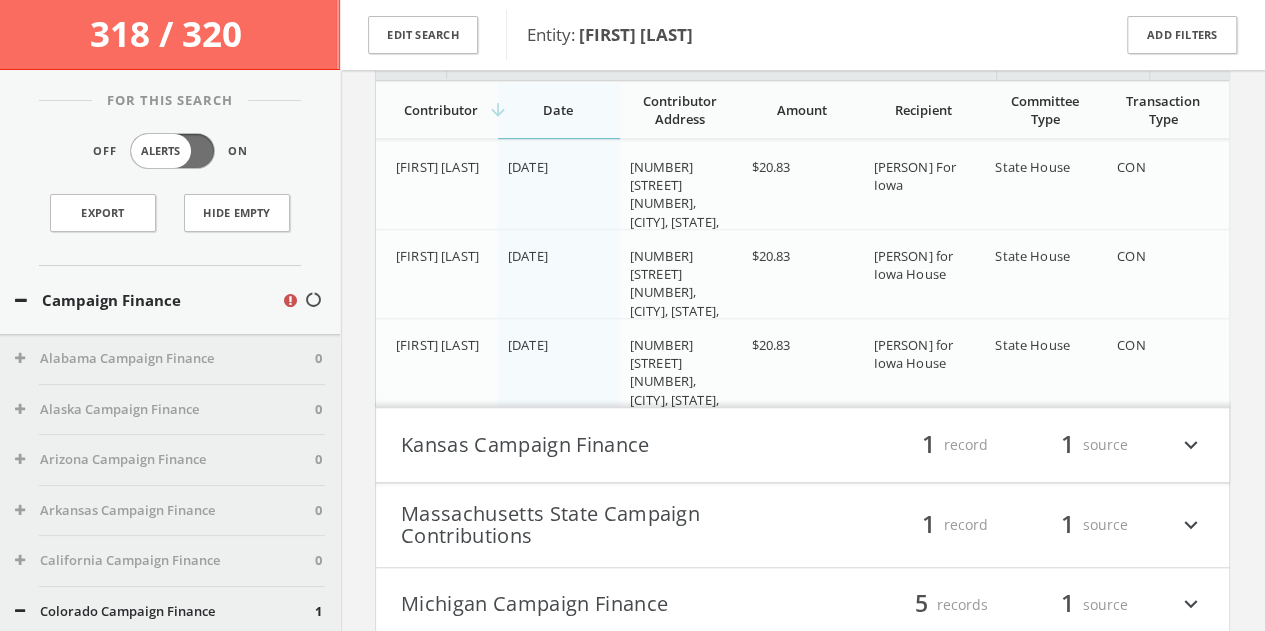 scroll, scrollTop: 585, scrollLeft: 0, axis: vertical 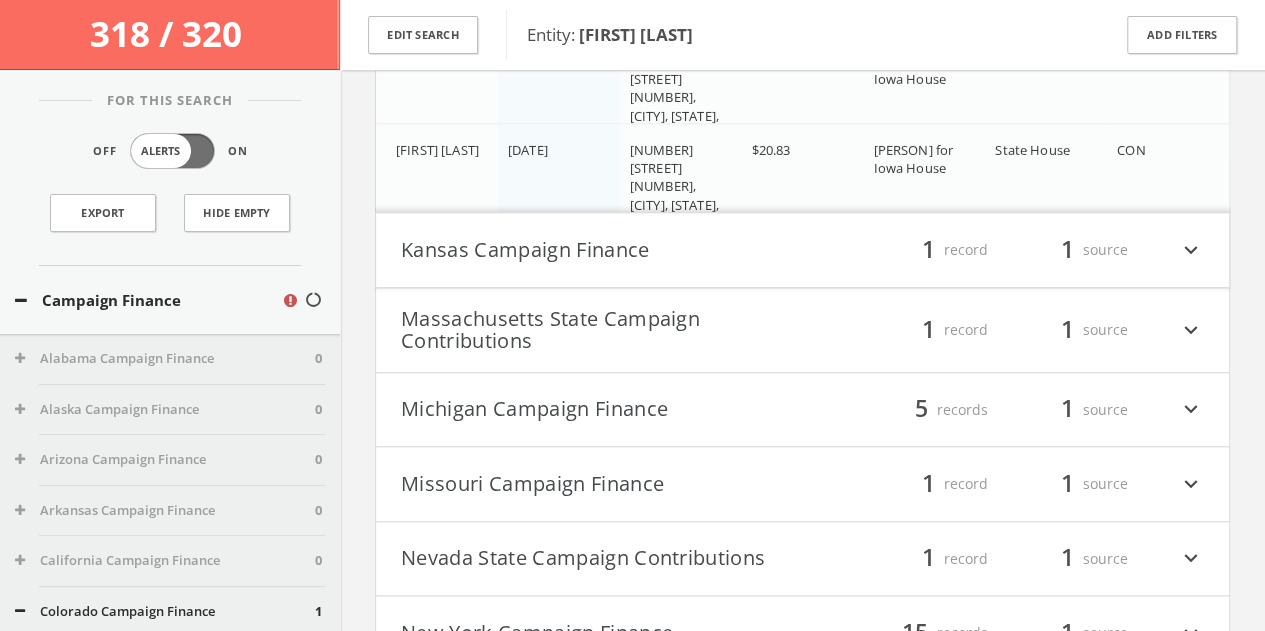 click on "Kansas Campaign Finance" at bounding box center [602, 250] 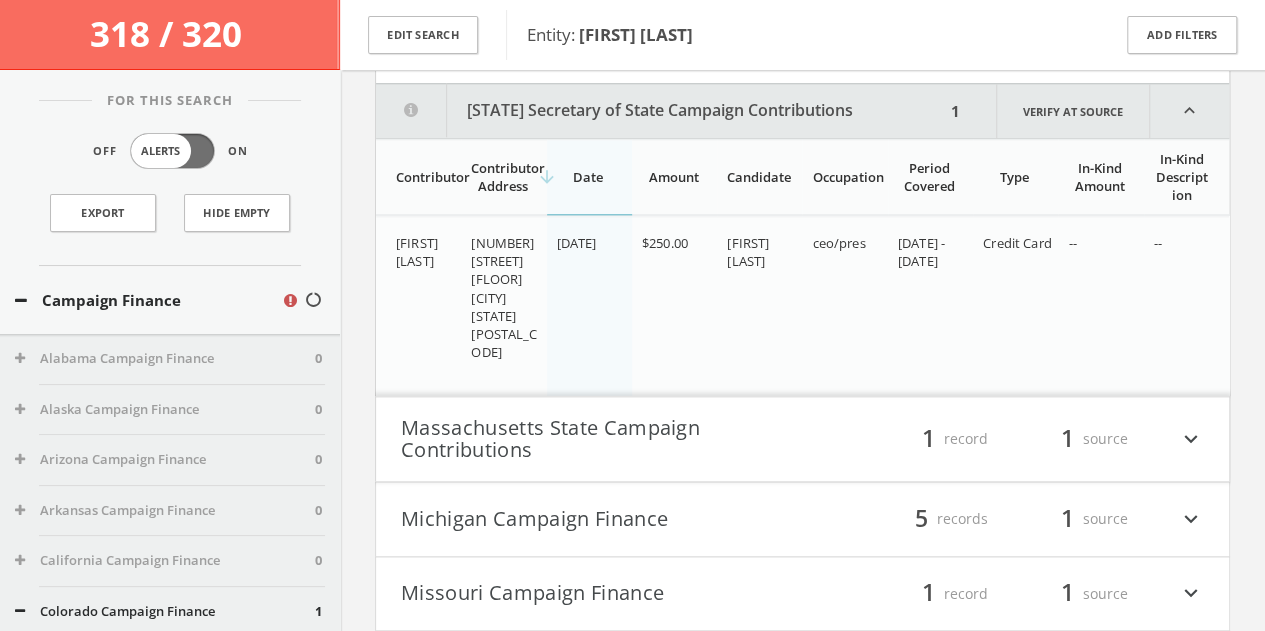 scroll, scrollTop: 998, scrollLeft: 0, axis: vertical 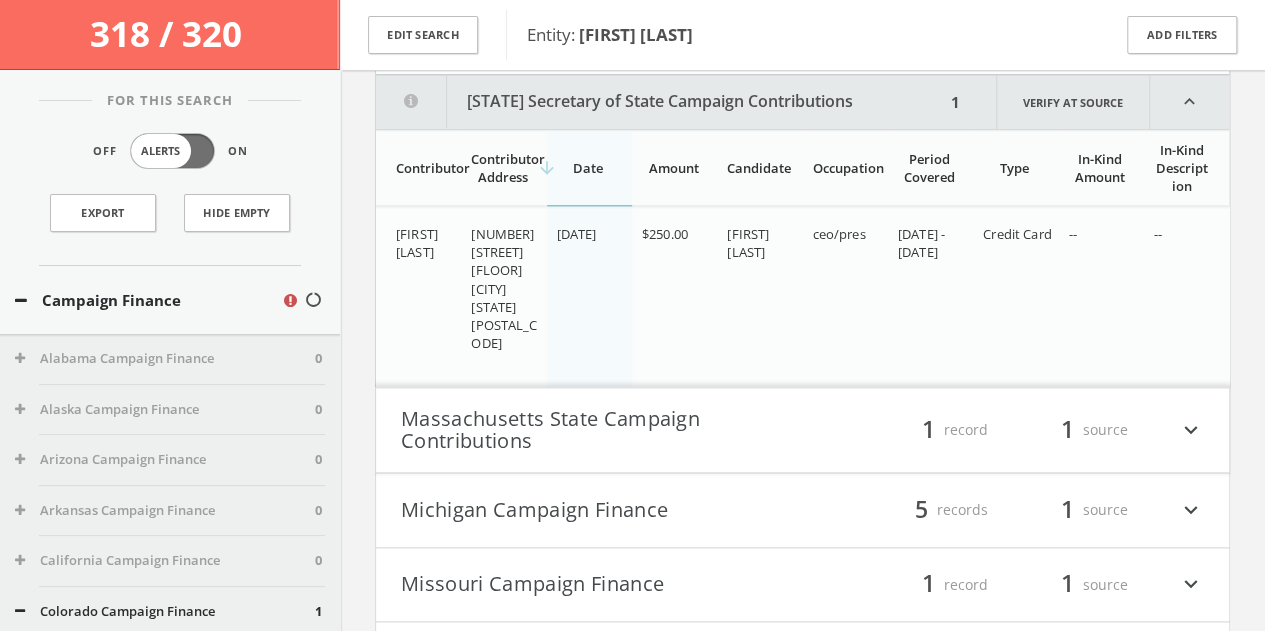 click on "Massachusetts State Campaign Contributions" at bounding box center [602, 430] 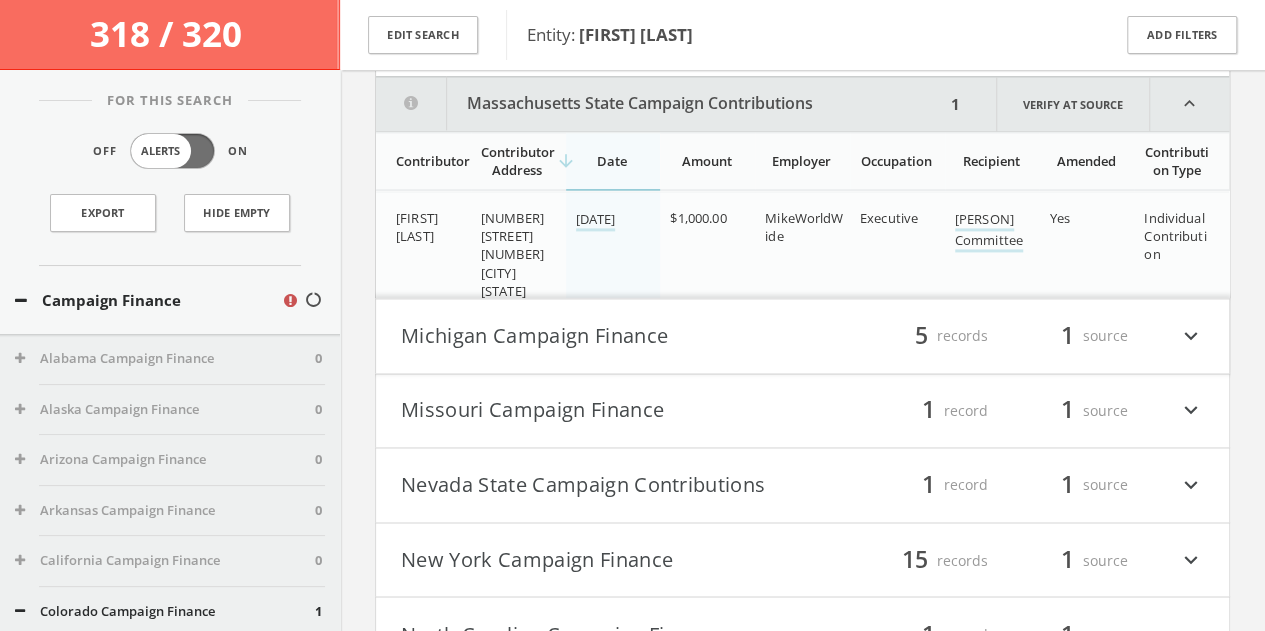 click on "Michigan Campaign Finance" at bounding box center (602, 336) 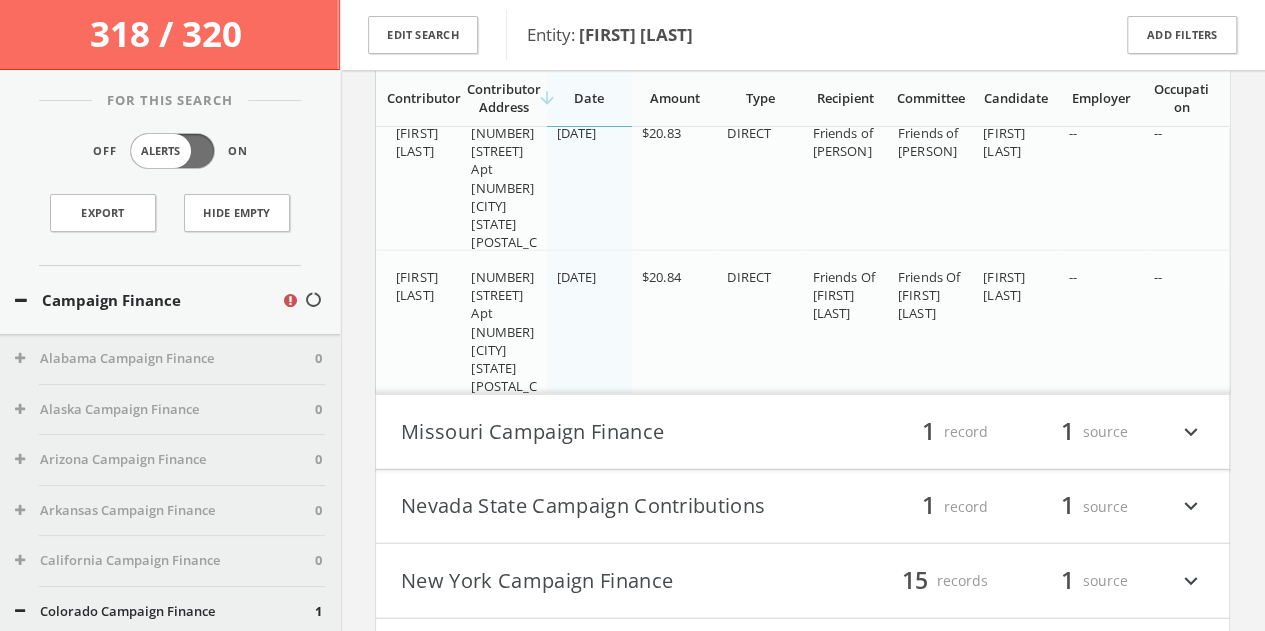 click on "[STATE] Campaign Finance filter_list 1 record  1 source  expand_more" at bounding box center [802, 432] 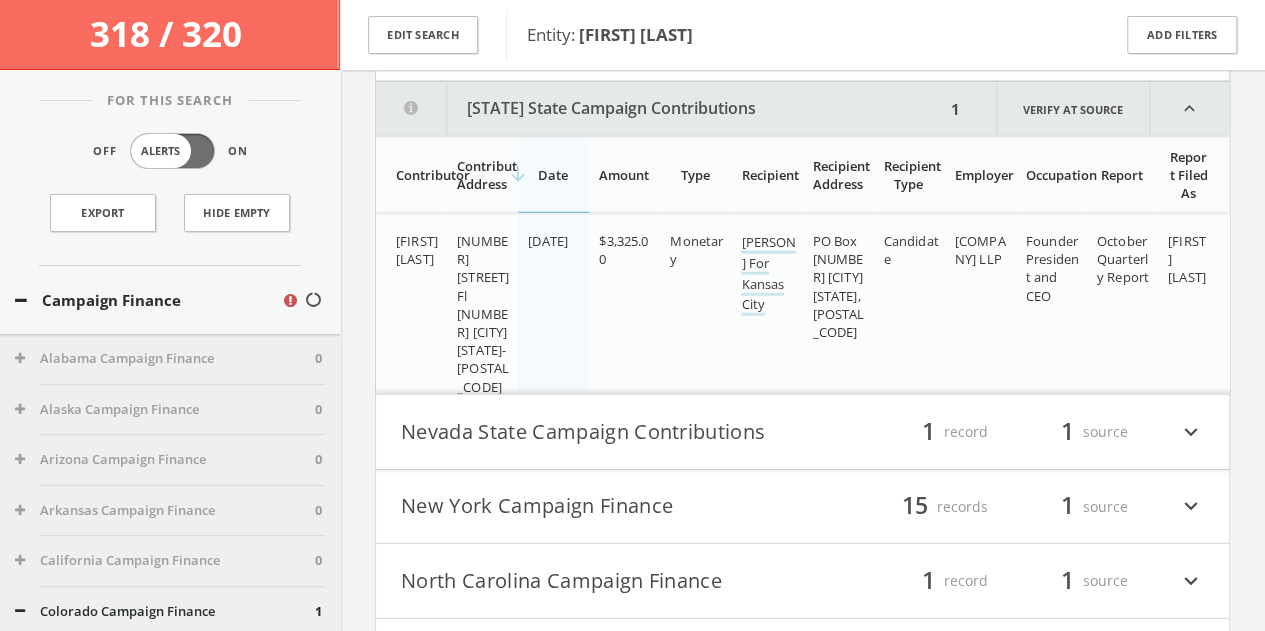scroll, scrollTop: 2582, scrollLeft: 0, axis: vertical 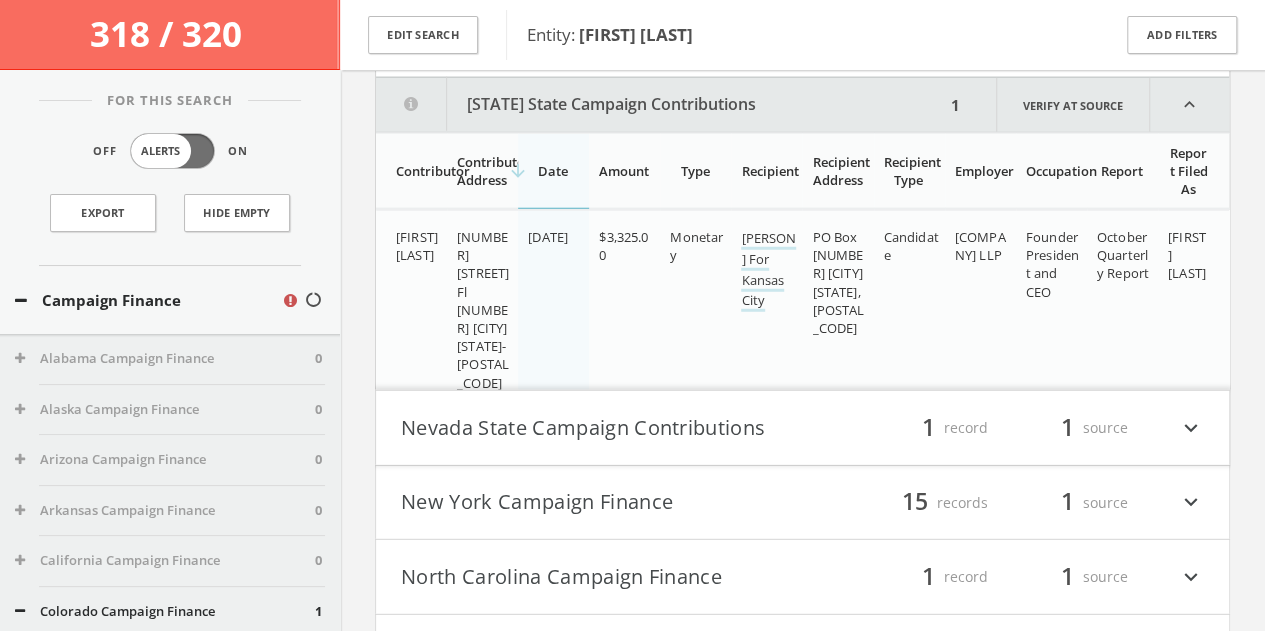 click on "Nevada State Campaign Contributions" at bounding box center (602, 428) 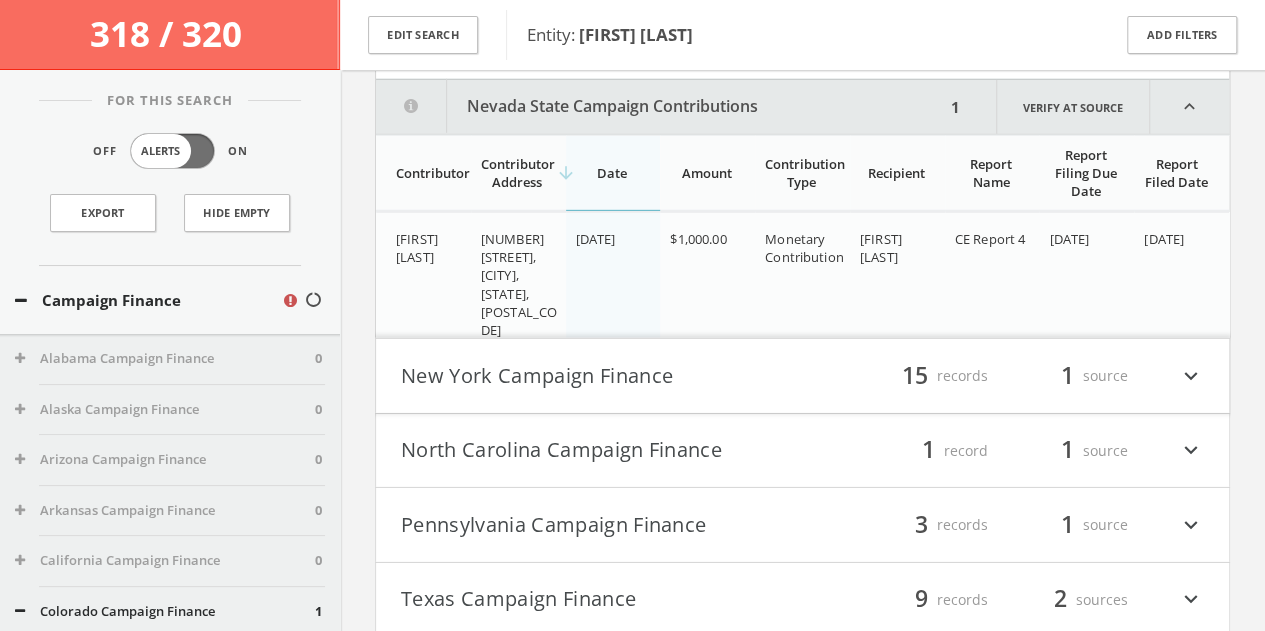 click on "New York Campaign Finance" at bounding box center [602, 376] 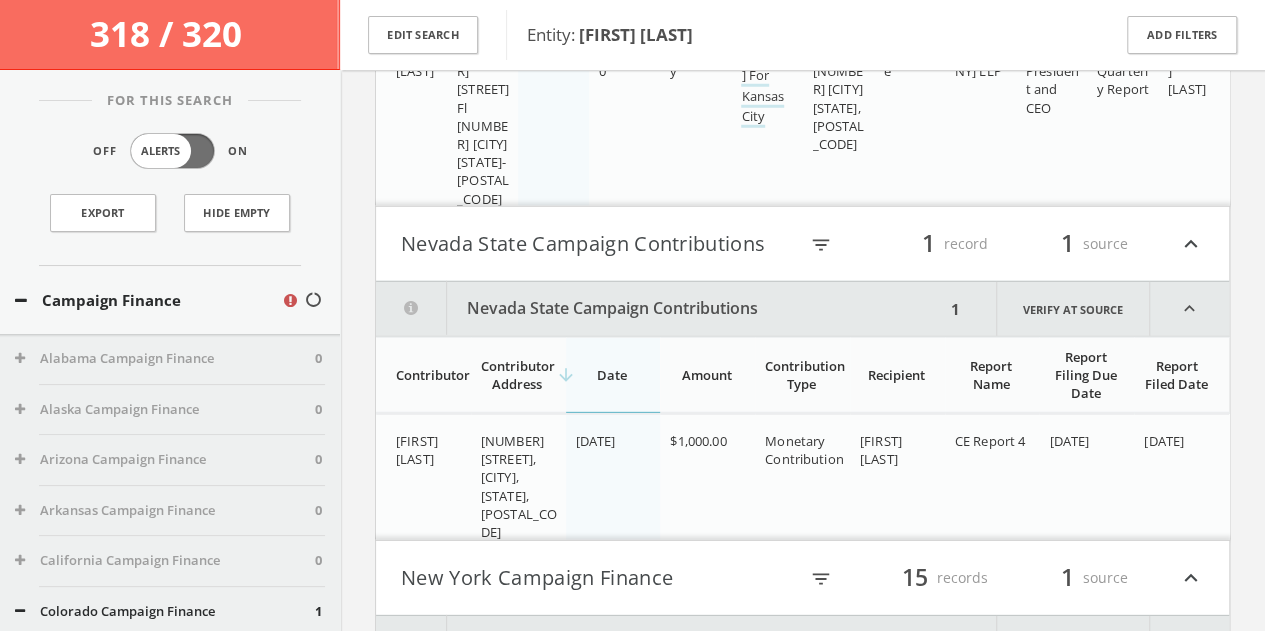 scroll, scrollTop: 2701, scrollLeft: 0, axis: vertical 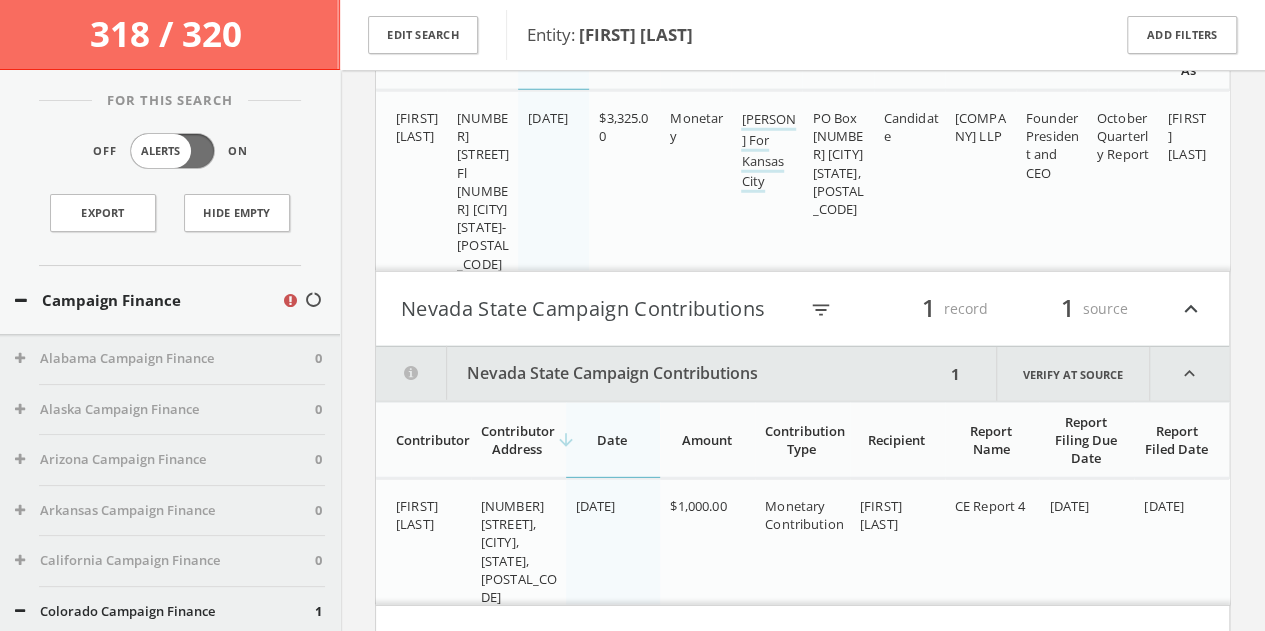 click on "Nevada State Campaign Contributions filter_list 1 record  1 source  expand_less" at bounding box center (802, 309) 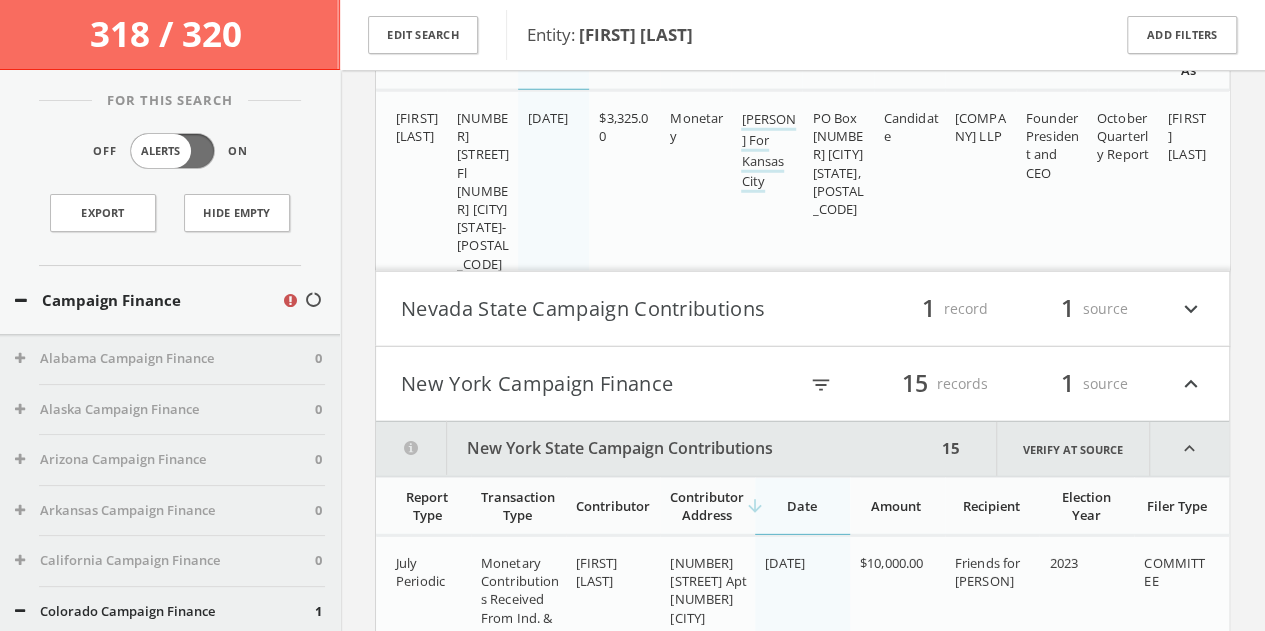 scroll, scrollTop: 2501, scrollLeft: 0, axis: vertical 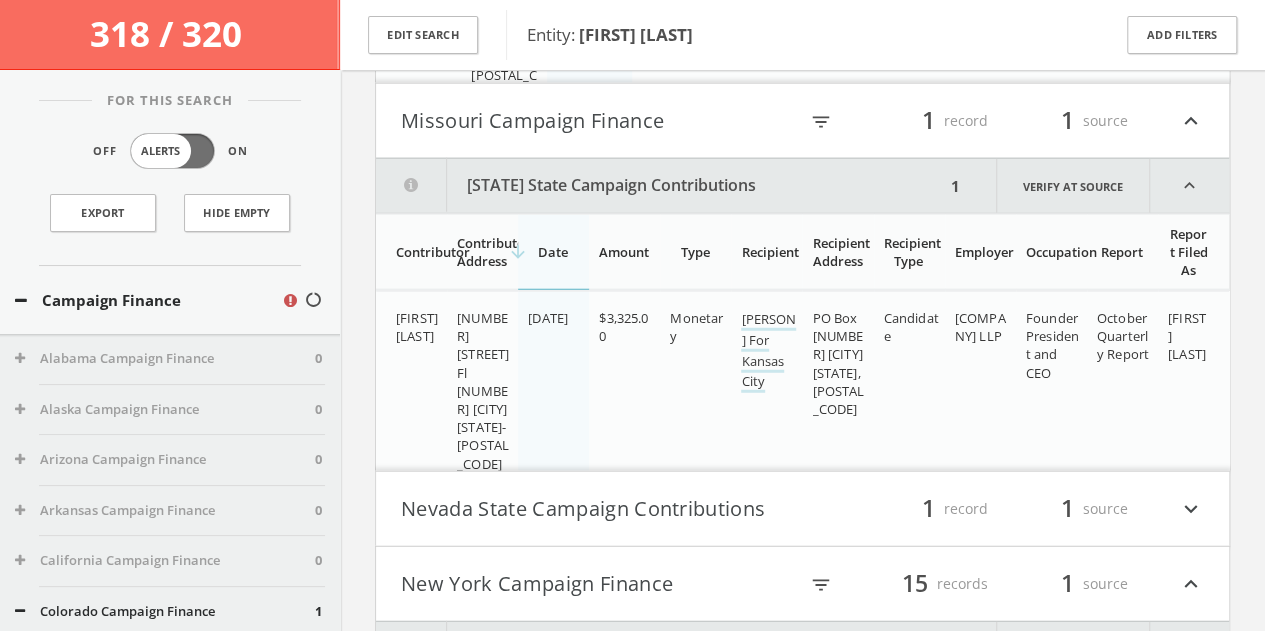 click on "[STATE] State Campaign Contributions" at bounding box center [660, 186] 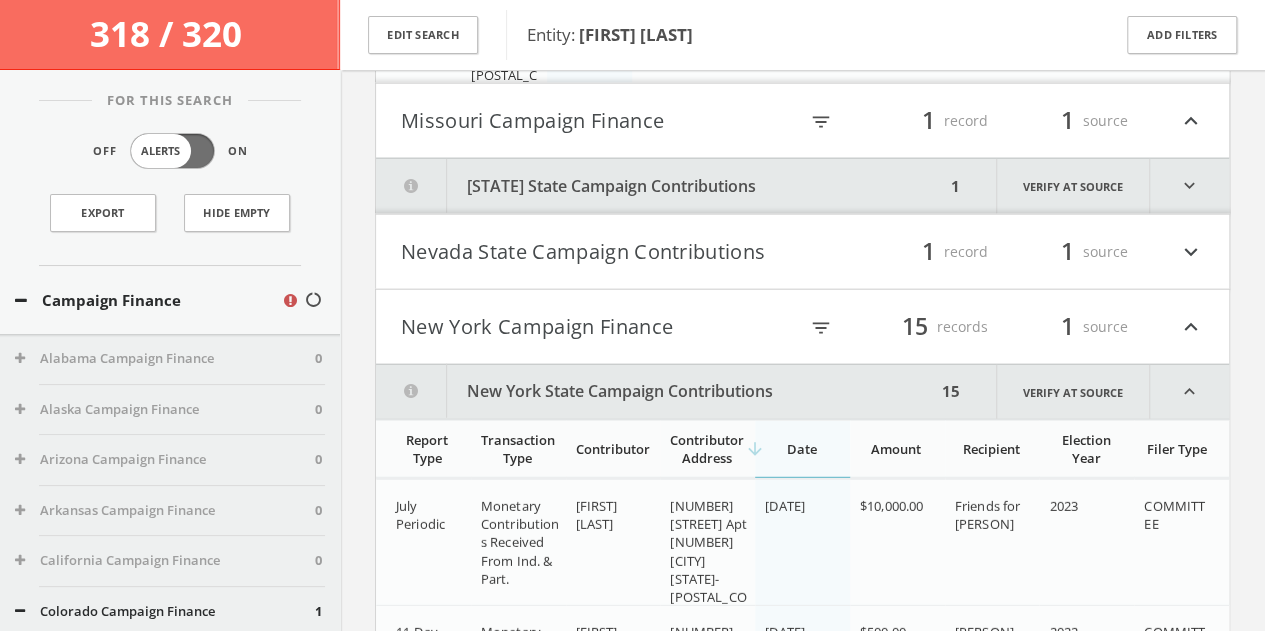 click on "Missouri Campaign Finance" at bounding box center [599, 121] 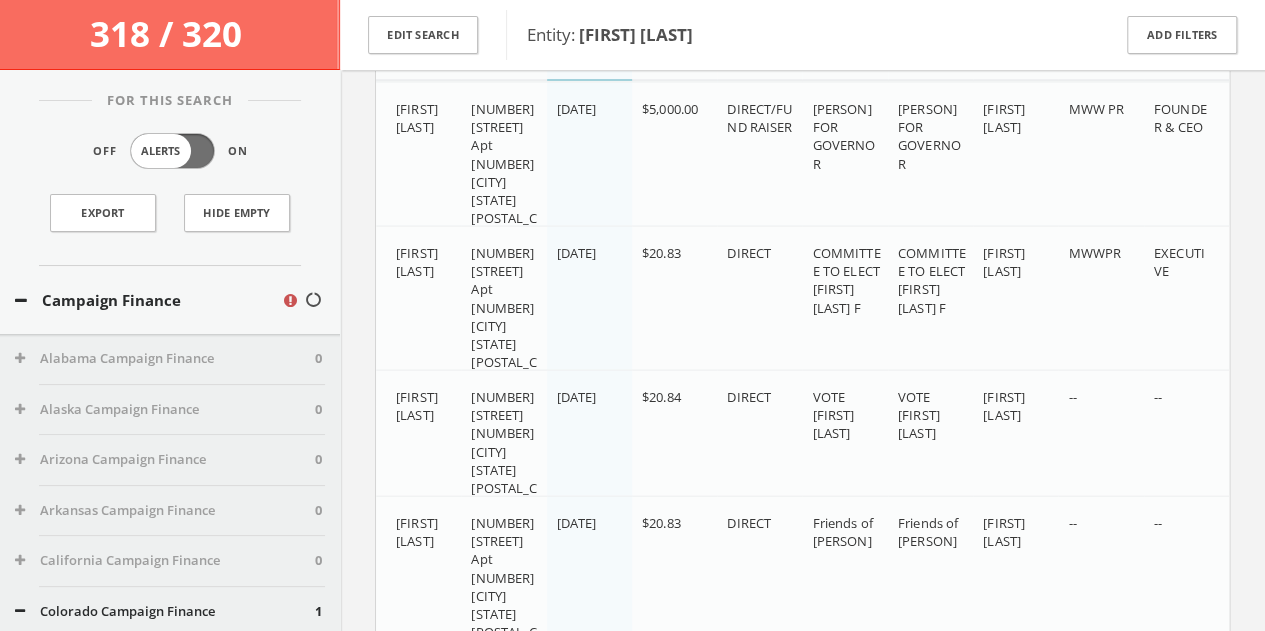 scroll, scrollTop: 1501, scrollLeft: 0, axis: vertical 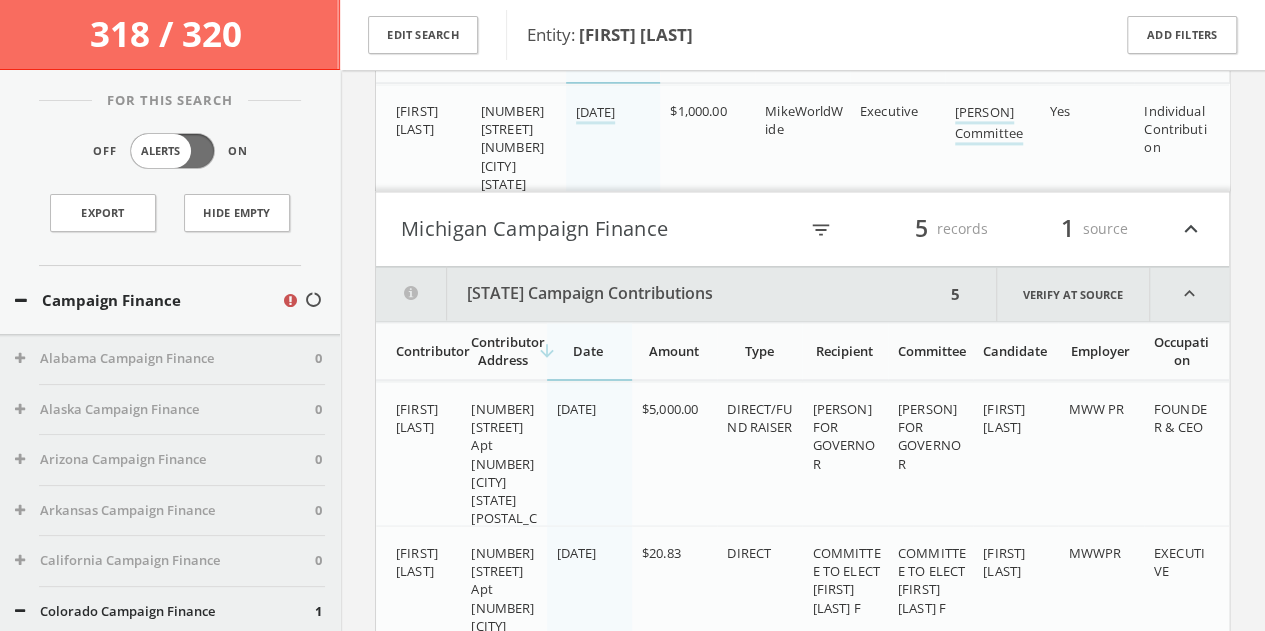 click on "Michigan Campaign Finance" at bounding box center (599, 229) 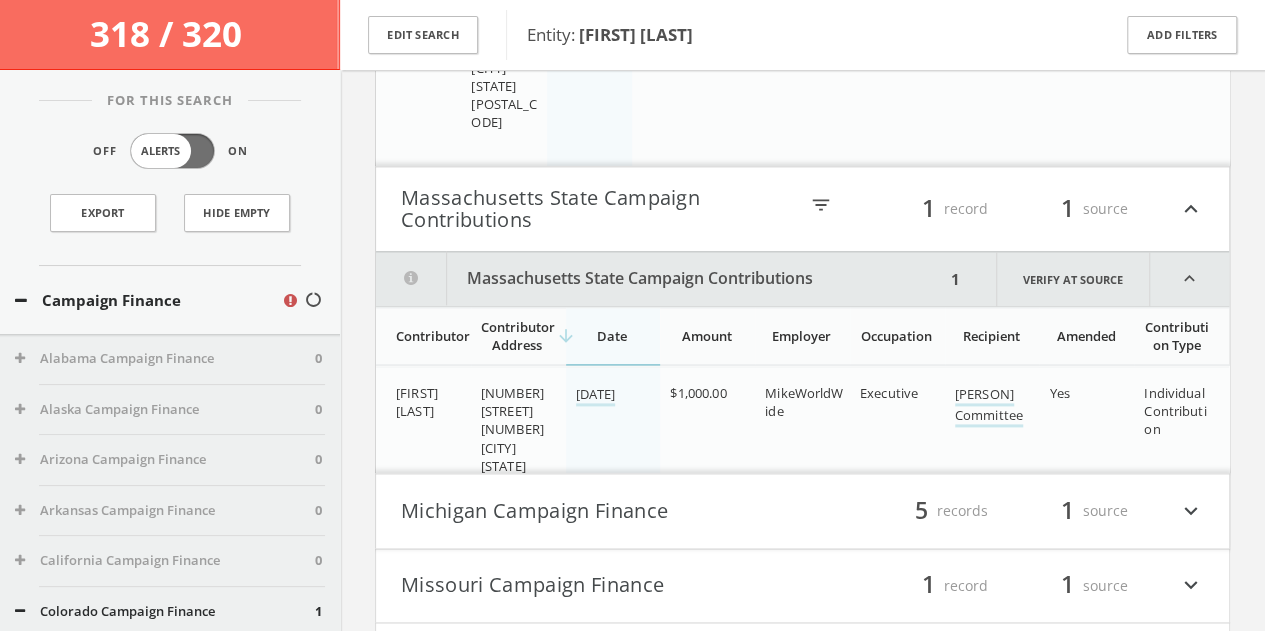 scroll, scrollTop: 1201, scrollLeft: 0, axis: vertical 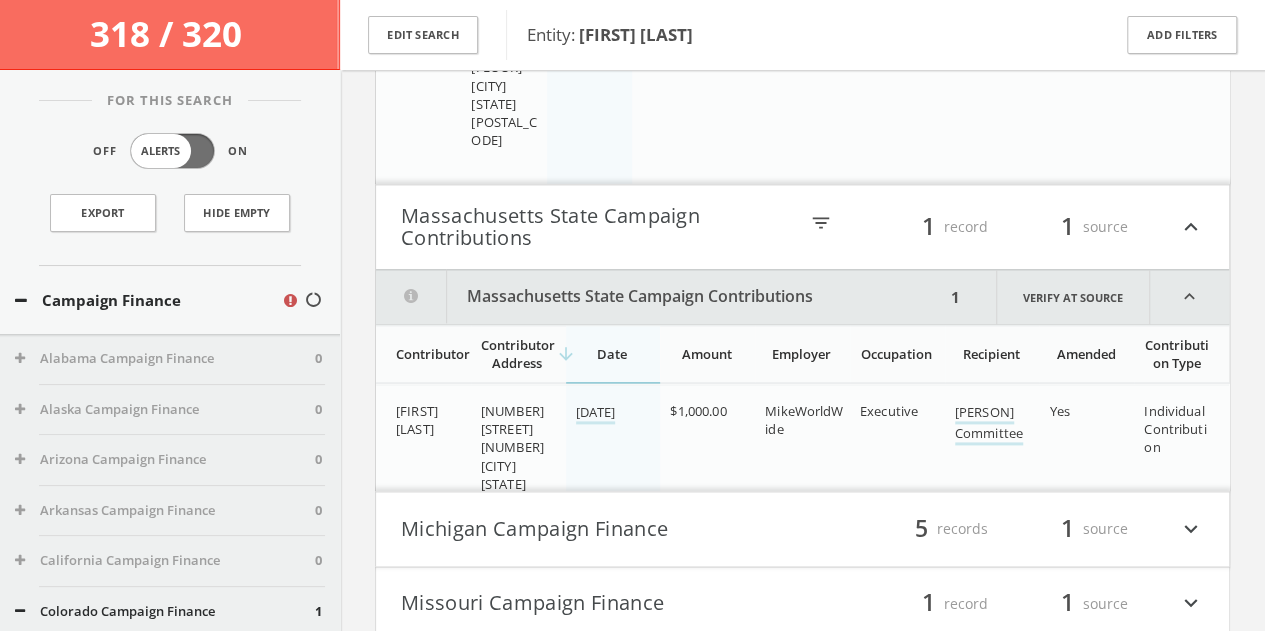 click on "Massachusetts State Campaign Contributions" at bounding box center (599, 227) 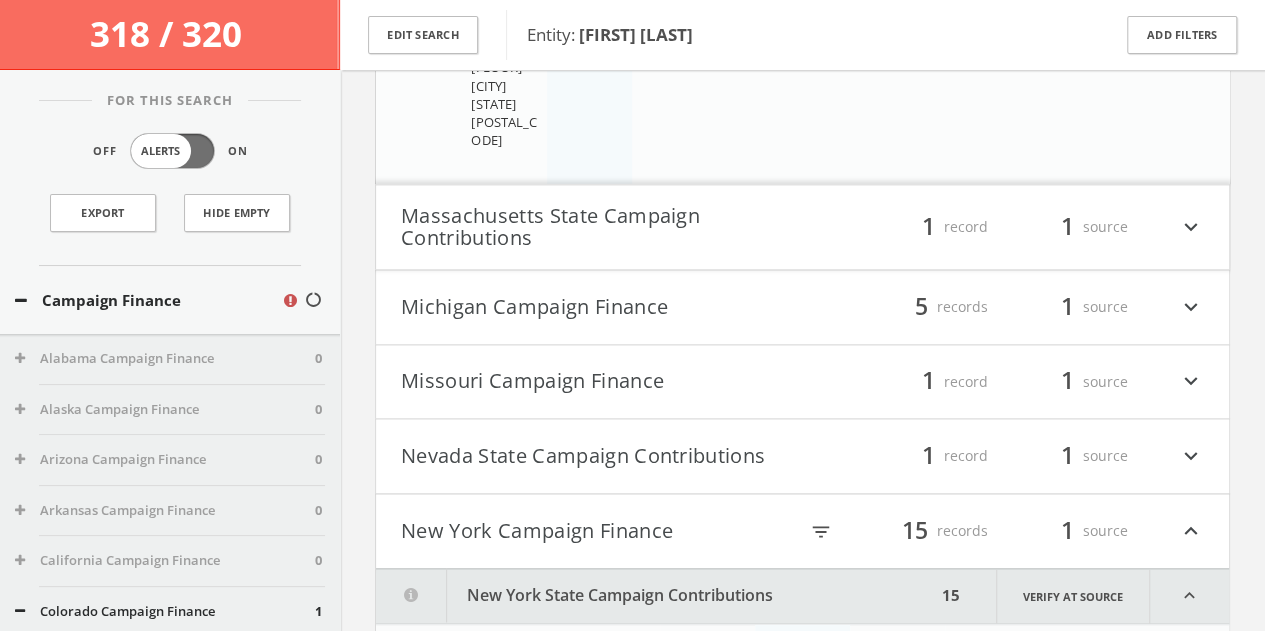 scroll, scrollTop: 901, scrollLeft: 0, axis: vertical 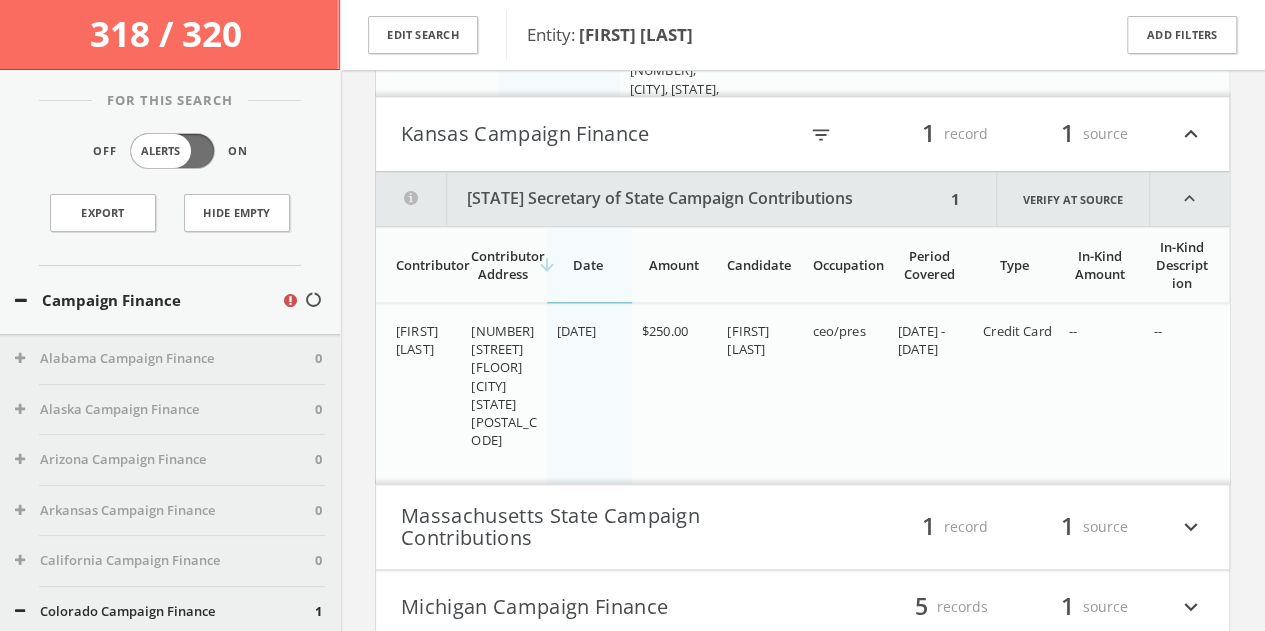 click on "Kansas Campaign Finance" at bounding box center (599, 134) 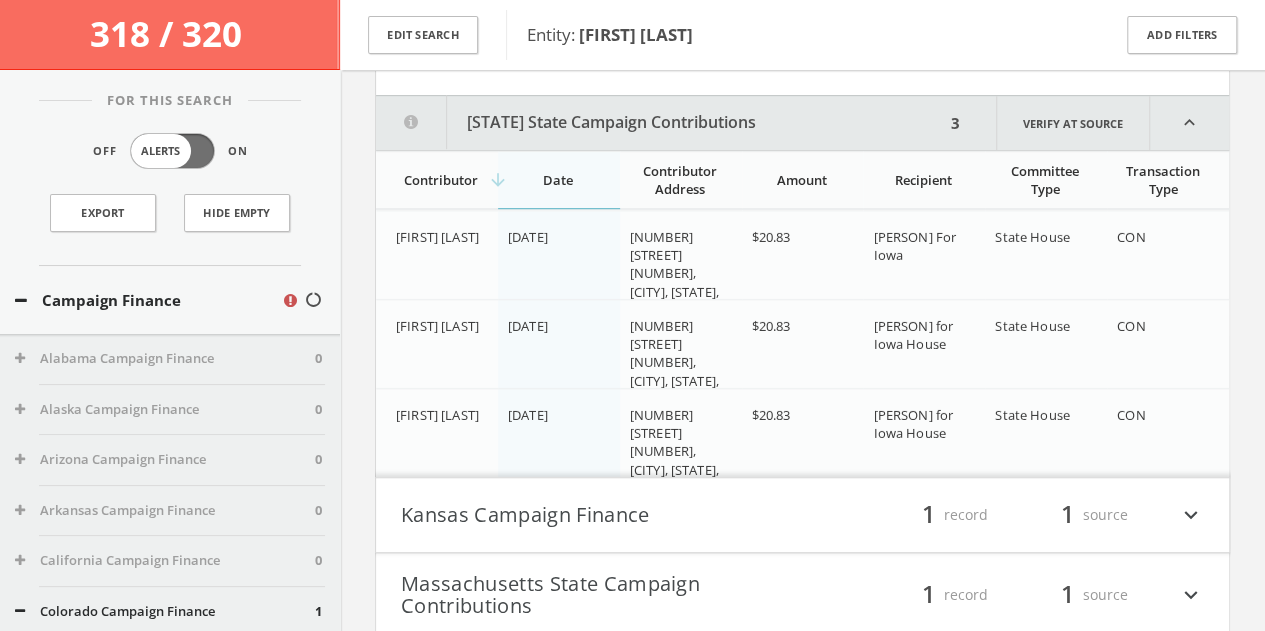 scroll, scrollTop: 501, scrollLeft: 0, axis: vertical 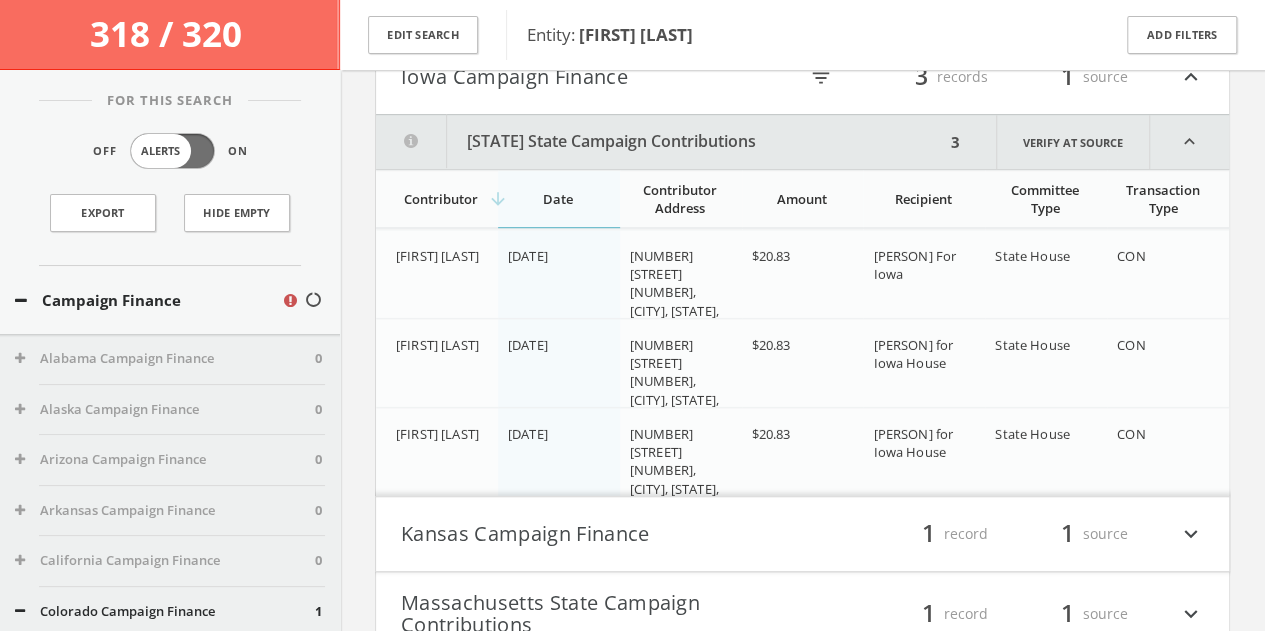 click on "[STATE] State Campaign Contributions" at bounding box center (660, 142) 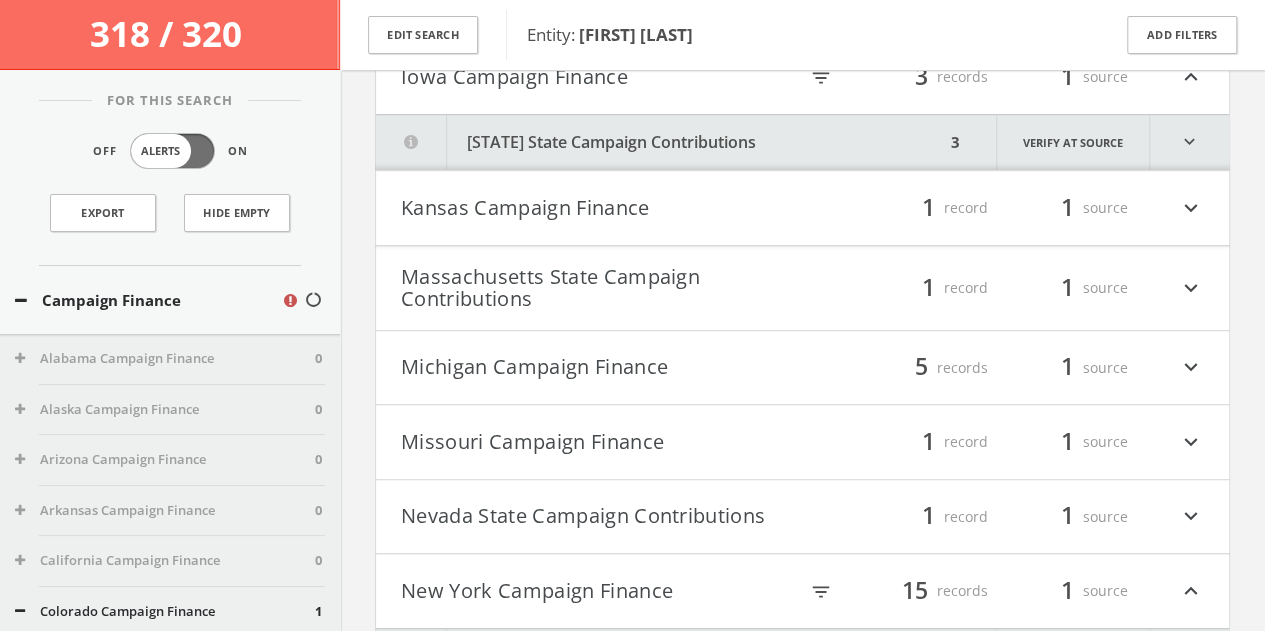 click on "Iowa Campaign Finance" at bounding box center (599, 77) 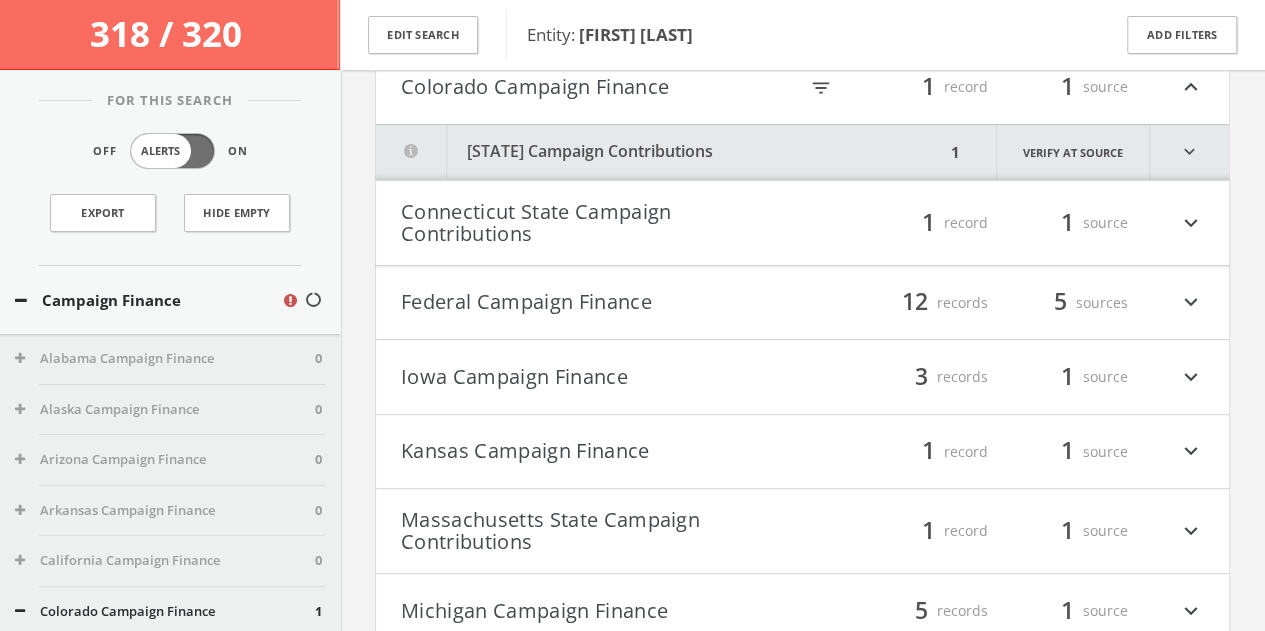 click on "[STATE] State Campaign Contributions filter_list 1 record  1 source  expand_more" at bounding box center [802, 223] 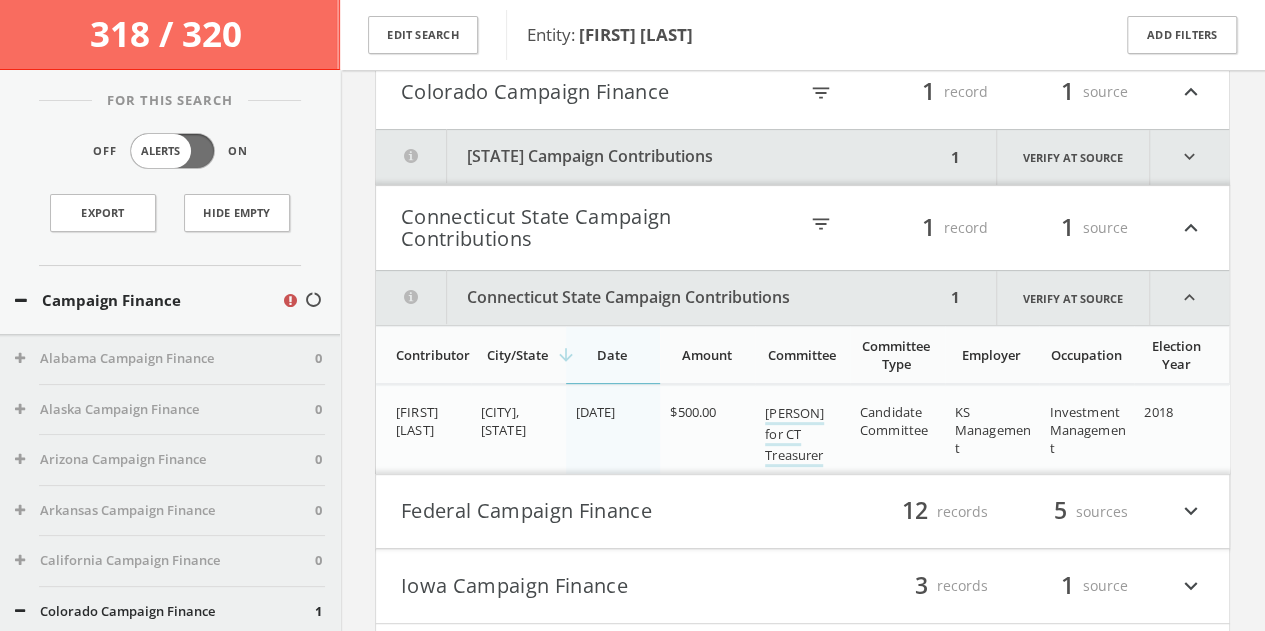 scroll, scrollTop: 194, scrollLeft: 0, axis: vertical 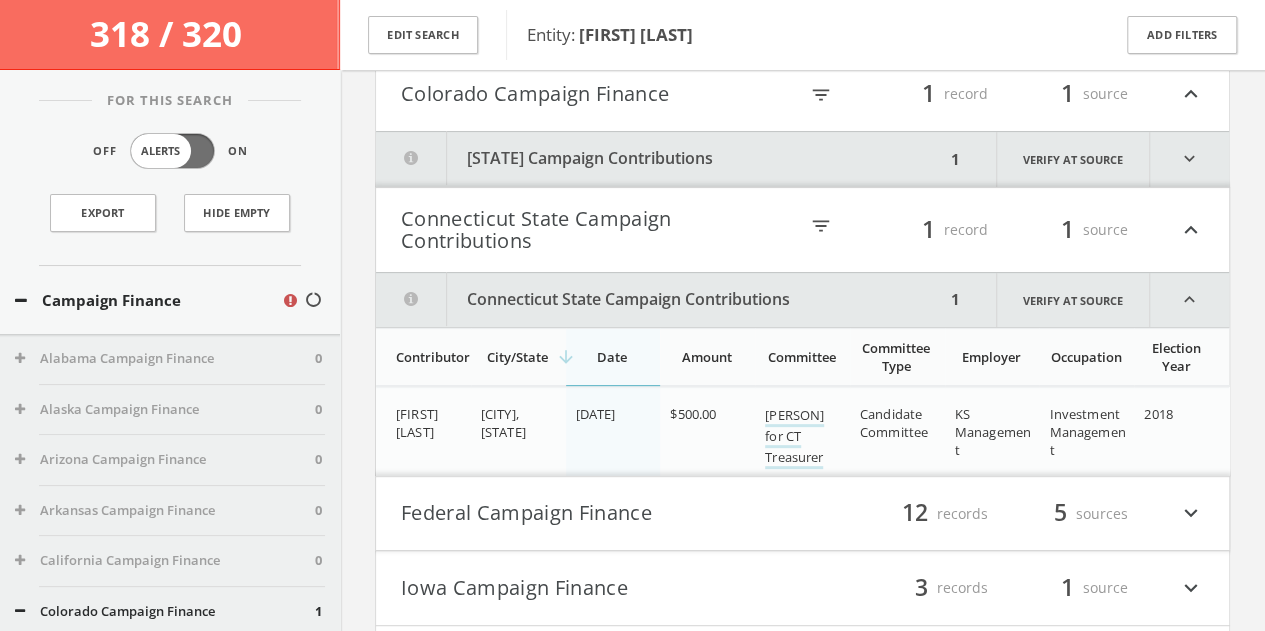 click on "Connecticut State Campaign Contributions" at bounding box center (599, 230) 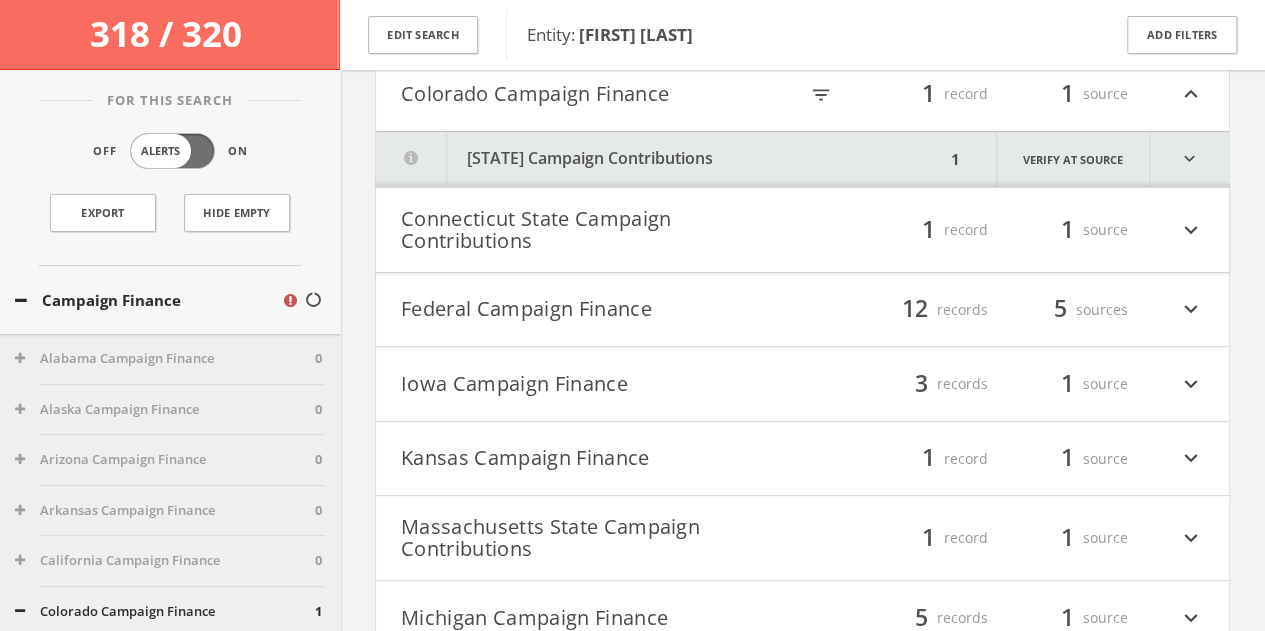 click on "[STATE] Campaign Finance filter_list 1 record  1 source  expand_less" at bounding box center [802, 94] 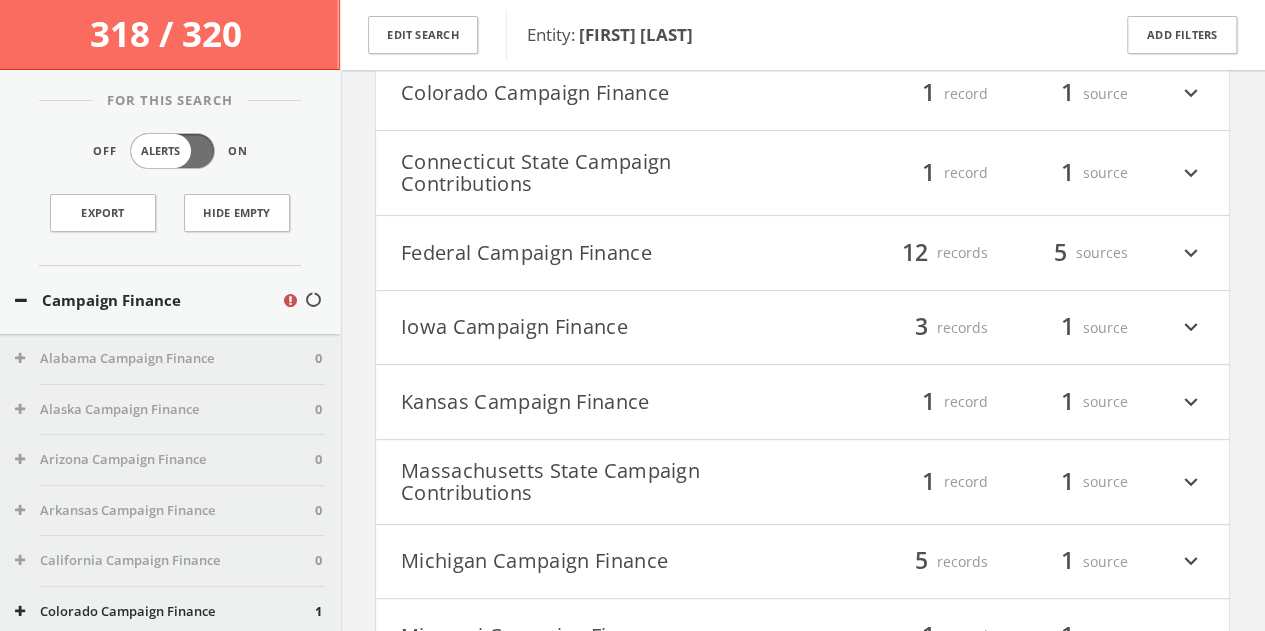 click on "Colorado Campaign Finance" at bounding box center [602, 94] 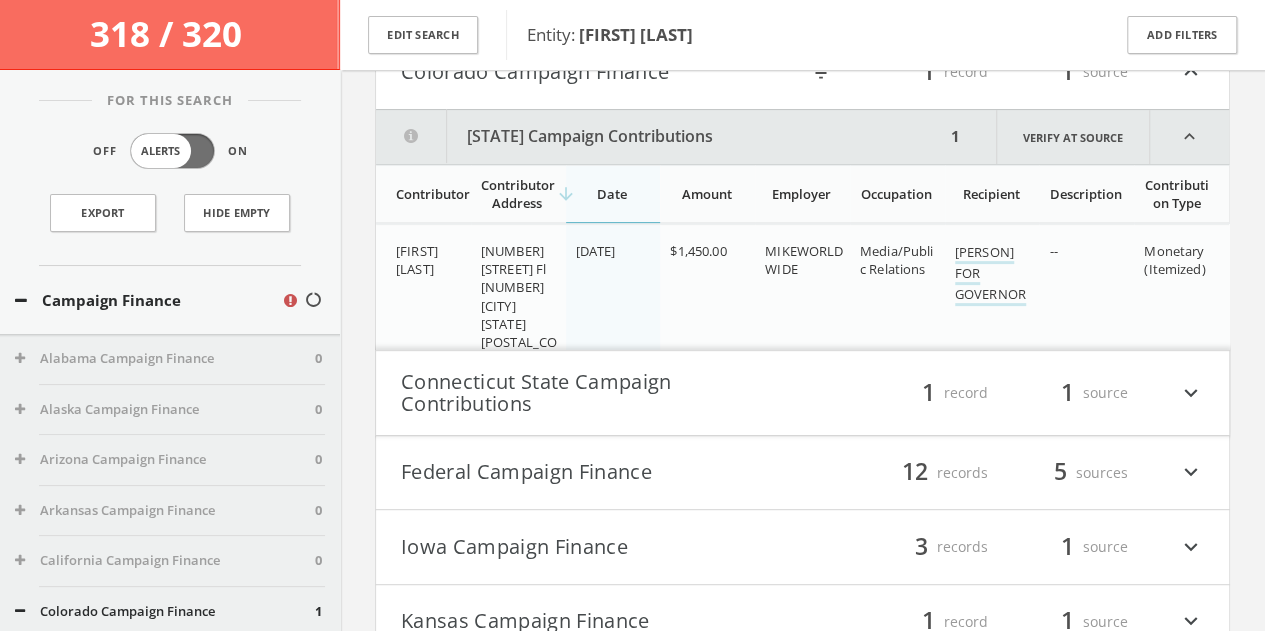 click on "Search Entity: [PERSON] Add Filters For This Search Off Alerts On Export Hide Empty Campaign Finance [STATE] Campaign Finance [NUMBER] [STATE] Campaign Finance [NUMBER] [STATE] Campaign Finance [NUMBER] [STATE] Campaign Finance [NUMBER] [STATE] Campaign Finance [NUMBER] [STATE] Campaign Finance [NUMBER] [STATE] Campaign Contributions [NUMBER] [STATE] Municipal Campaign Contributions [NUMBER] [STATE] Campaign Finance [NUMBER] [NUMBER] [NUMBER] [NUMBER] [NUMBER] [NUMBER] [NUMBER] [NUMBER]" 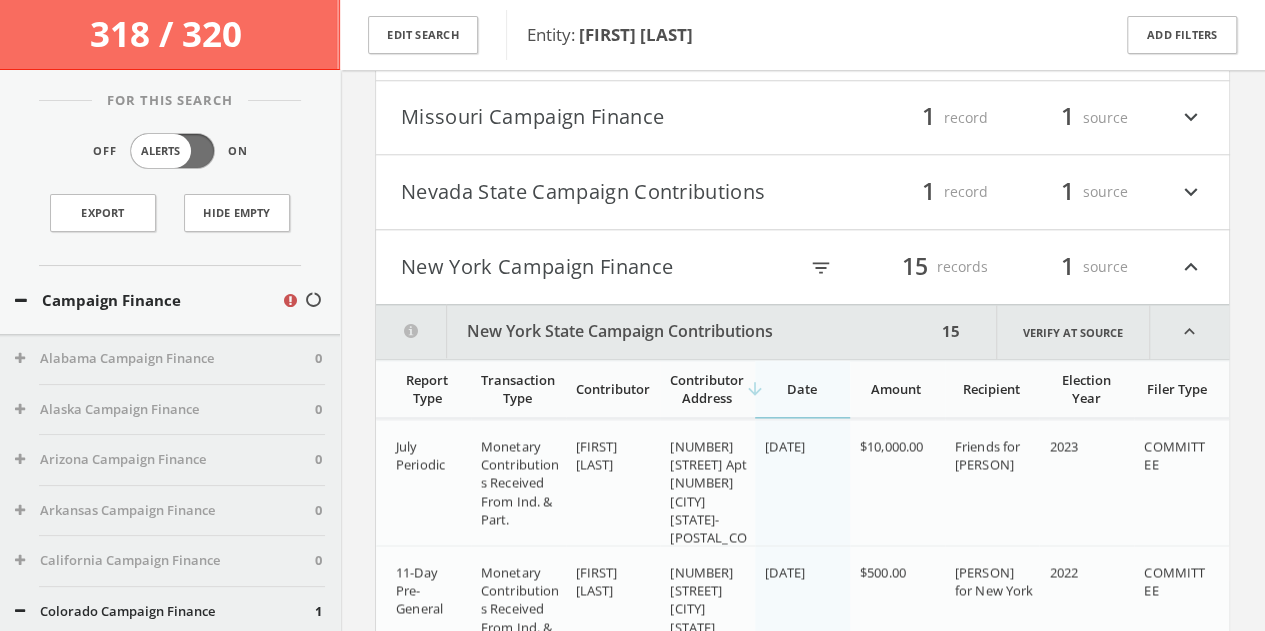 scroll, scrollTop: 1254, scrollLeft: 0, axis: vertical 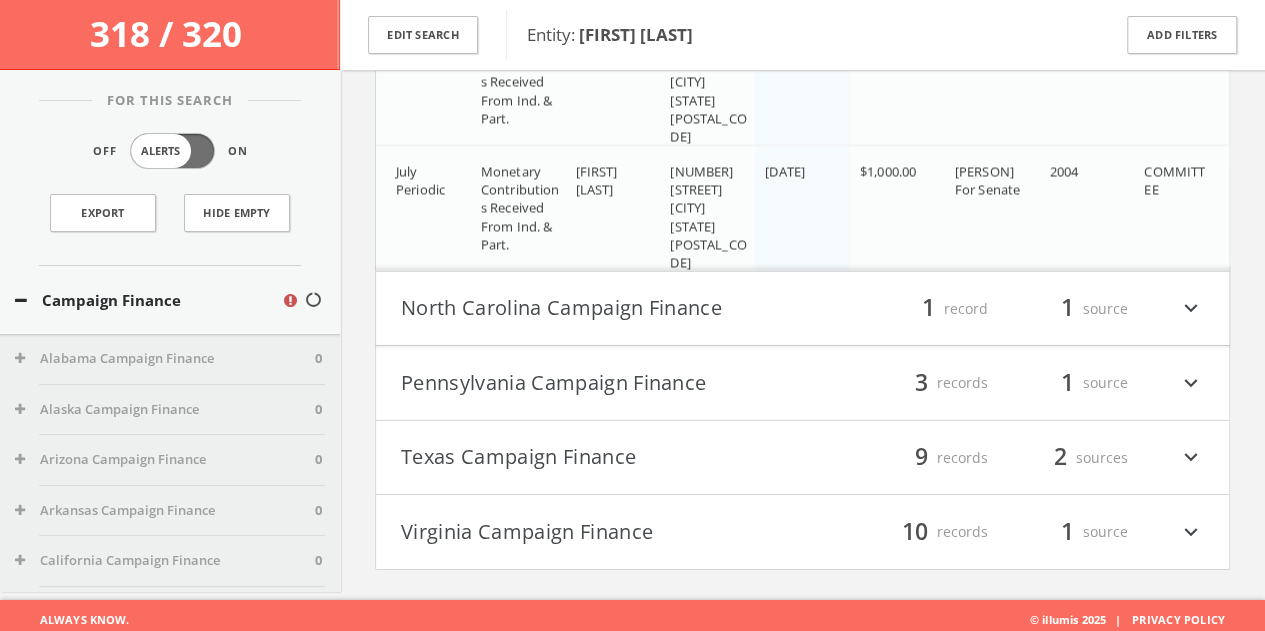 click on "North Carolina Campaign Finance" at bounding box center (602, 309) 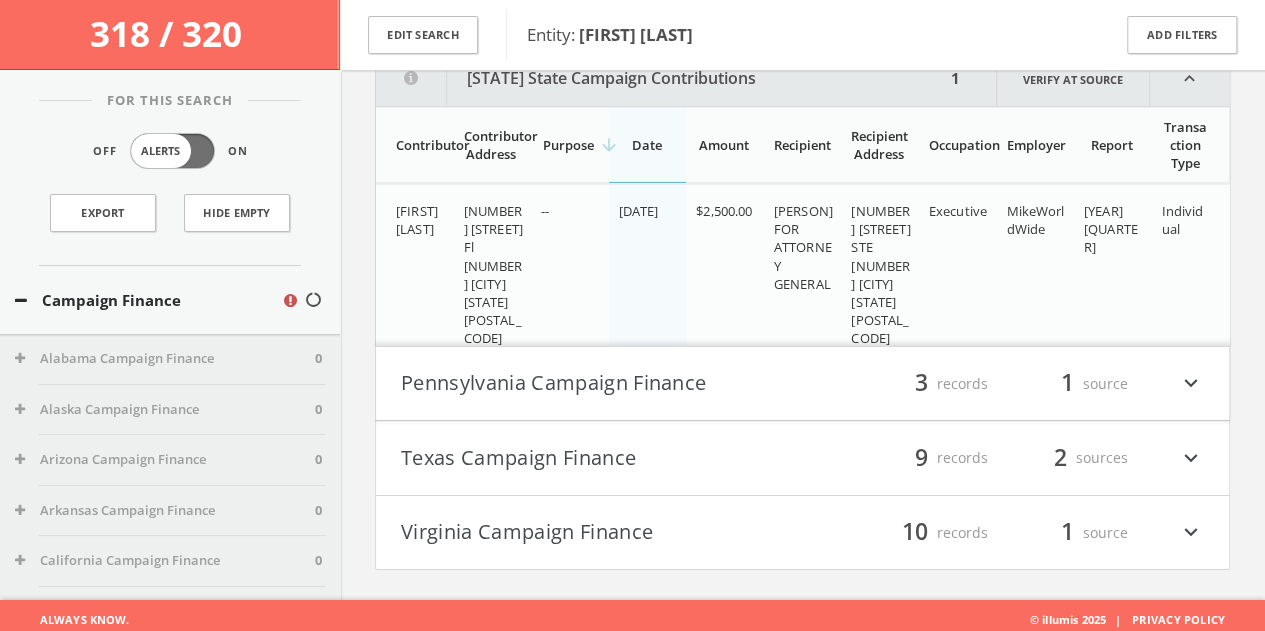 scroll, scrollTop: 3241, scrollLeft: 0, axis: vertical 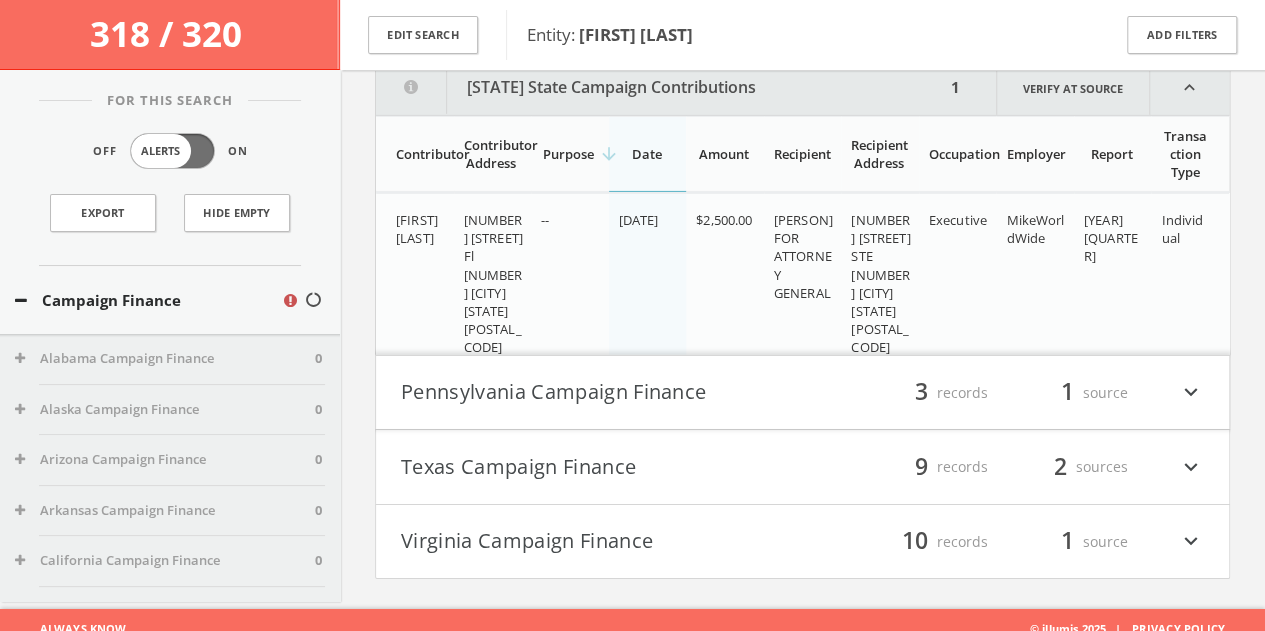 click on "Pennsylvania Campaign Finance" at bounding box center [602, 393] 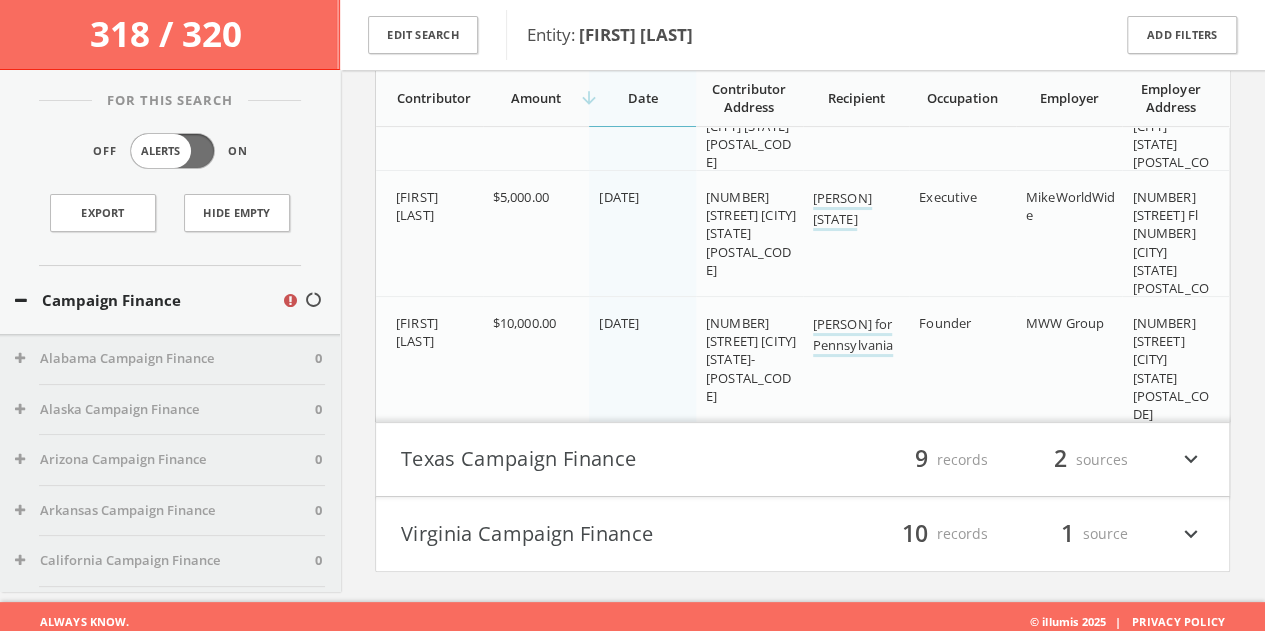 click on "Texas Campaign Finance" at bounding box center (602, 460) 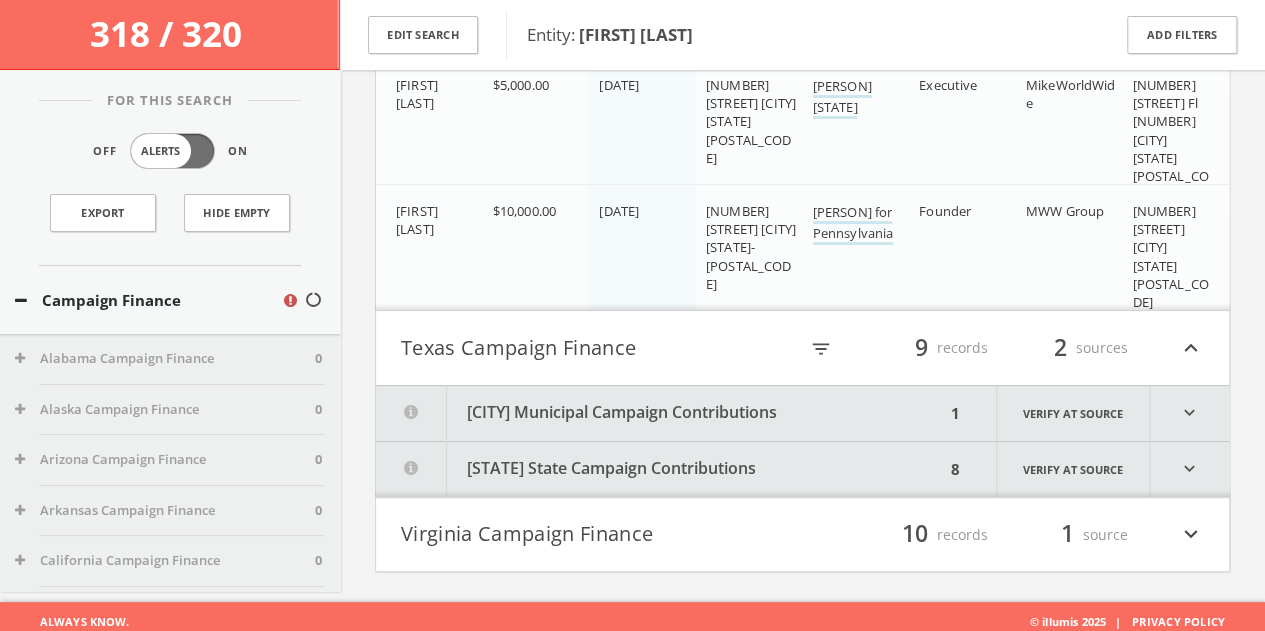 click on "[CITY] Municipal Campaign Contributions" at bounding box center [660, 413] 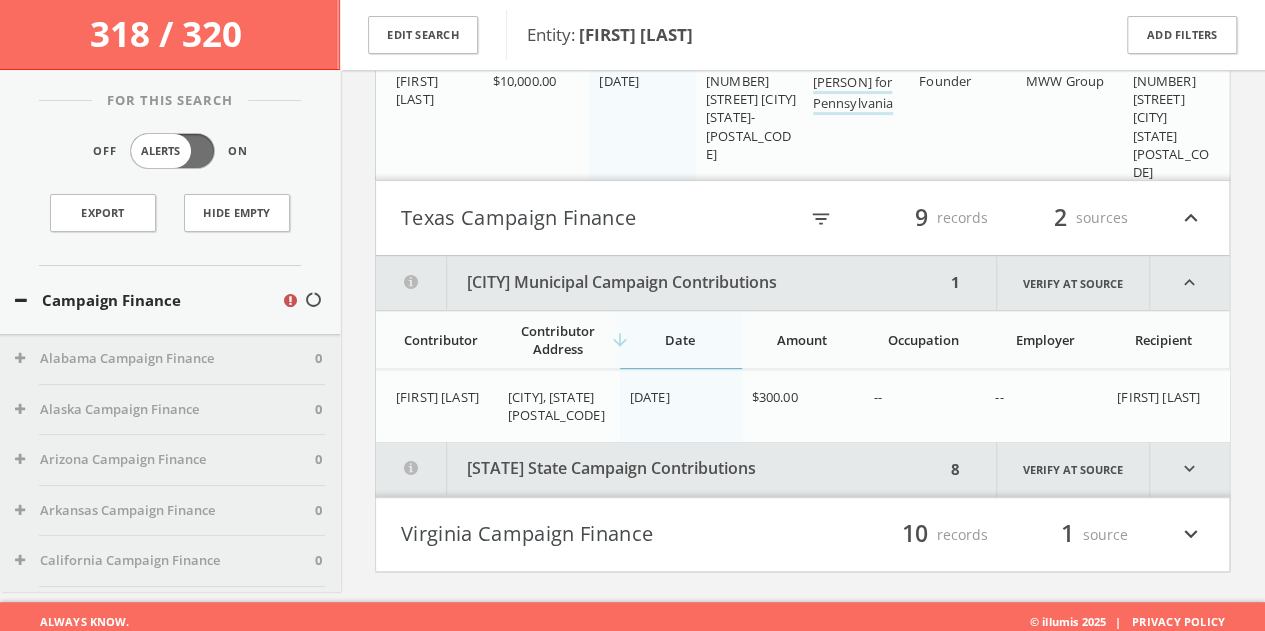 click on "arrow_downward Date" at bounding box center (681, 340) 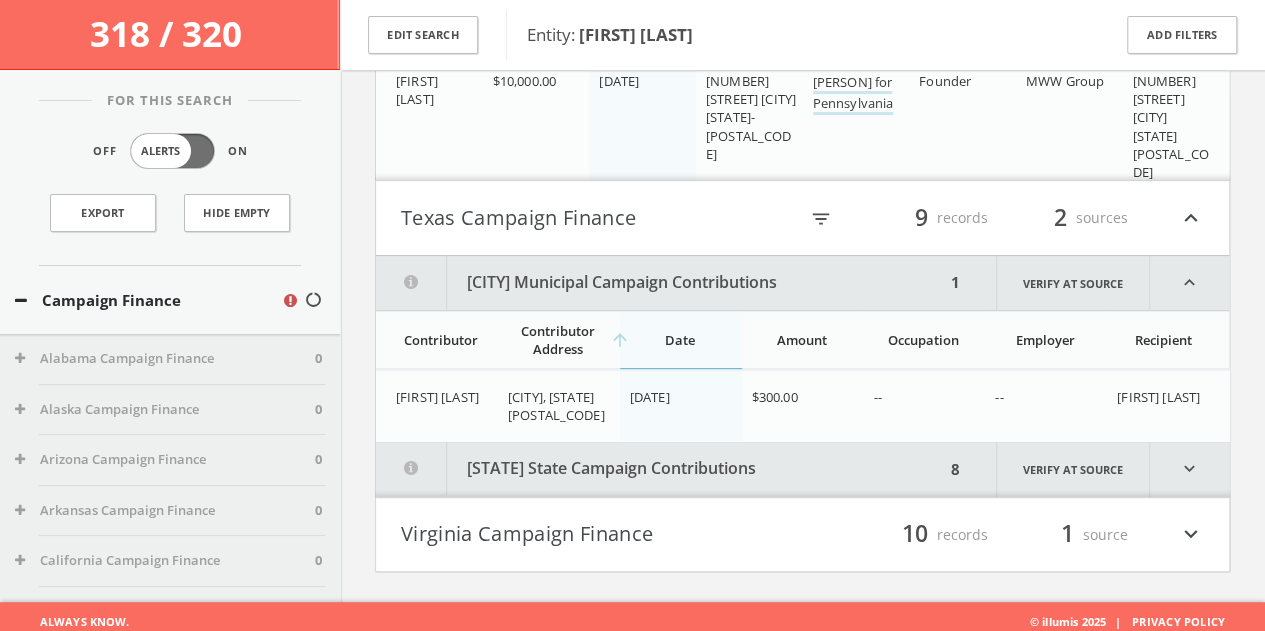 scroll, scrollTop: 3913, scrollLeft: 0, axis: vertical 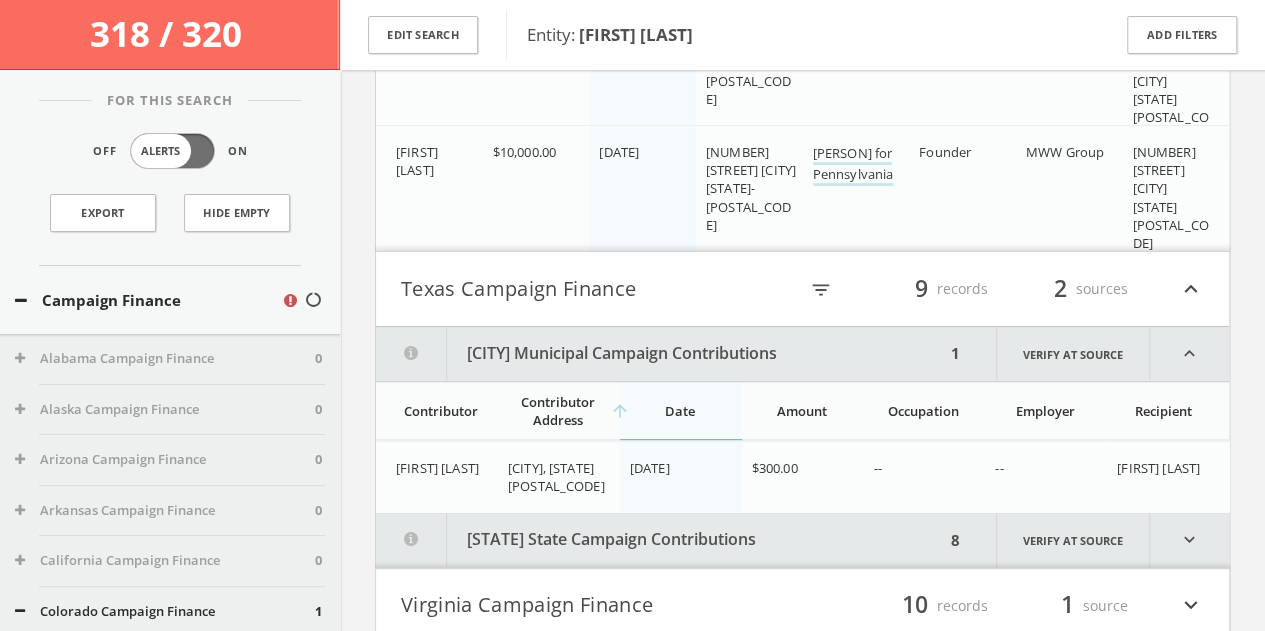 click on "[STATE] State Campaign Contributions" at bounding box center [660, 540] 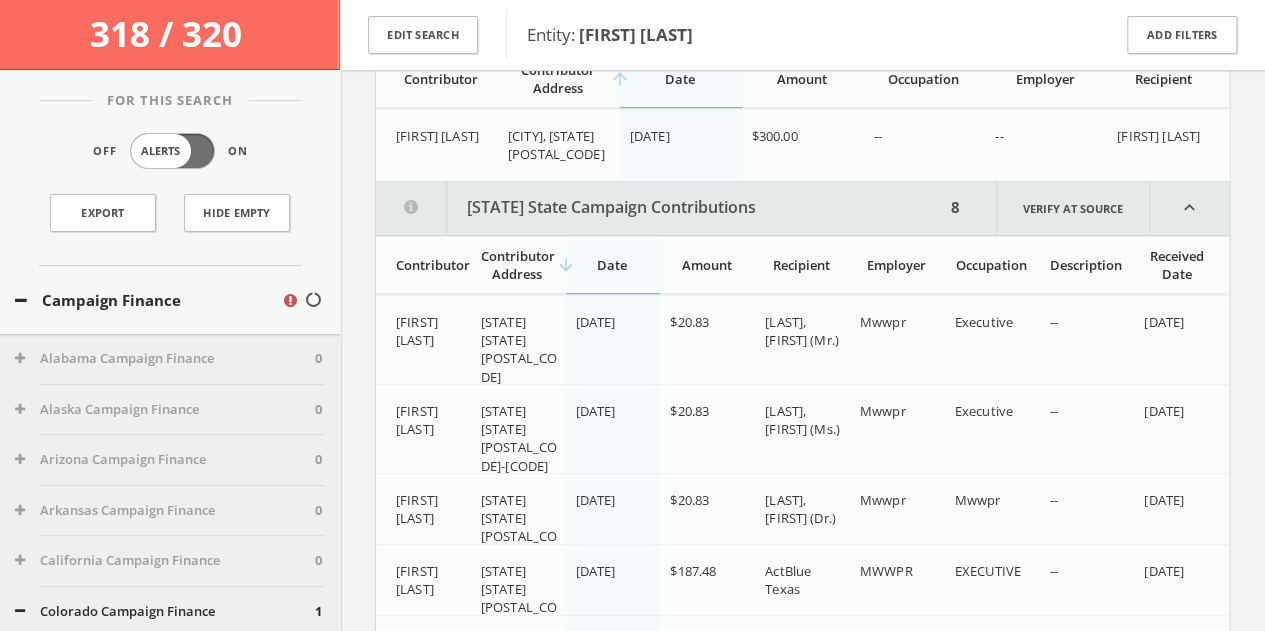 click on "[STATE] State Campaign Contributions" at bounding box center [660, 208] 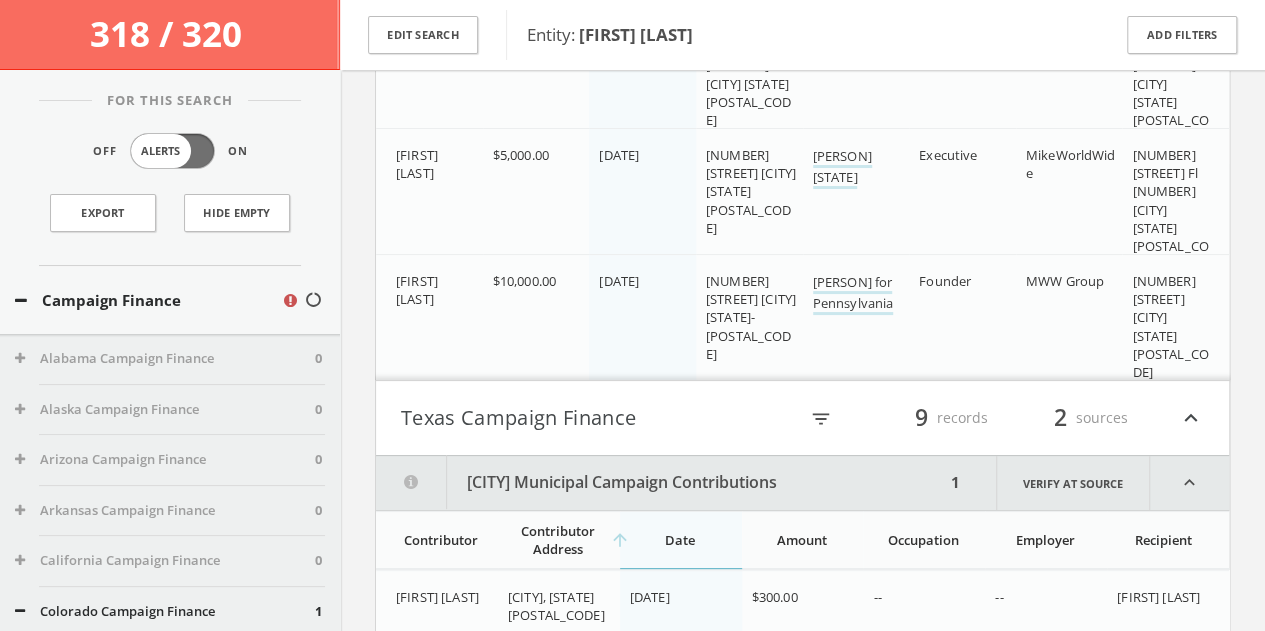click on "Texas Campaign Finance" at bounding box center [599, 418] 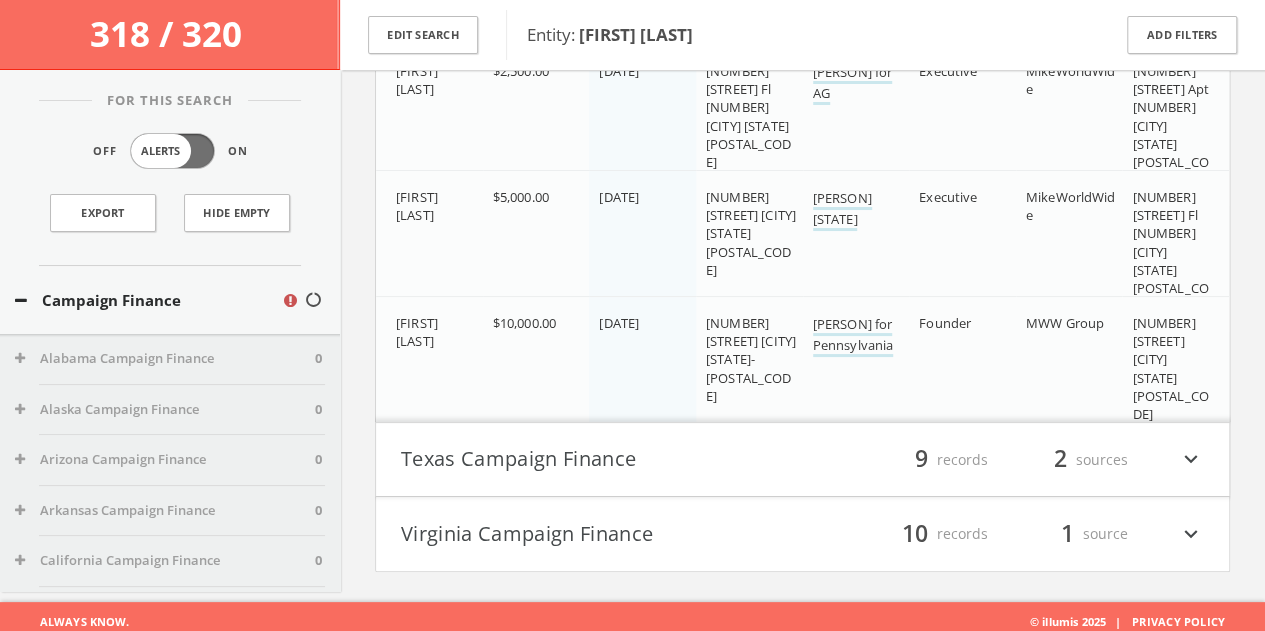 click on "[STATE] Campaign Finance [NUMBER] records [NUMBER] source  expand_more" at bounding box center (802, 534) 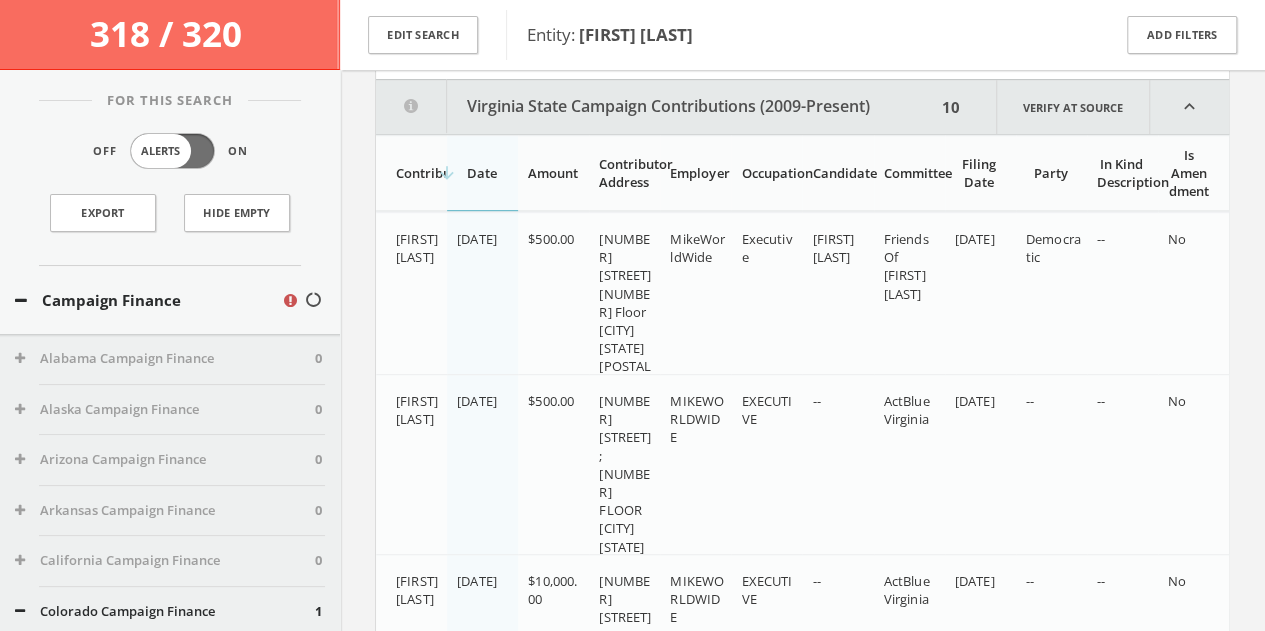 scroll, scrollTop: 4134, scrollLeft: 0, axis: vertical 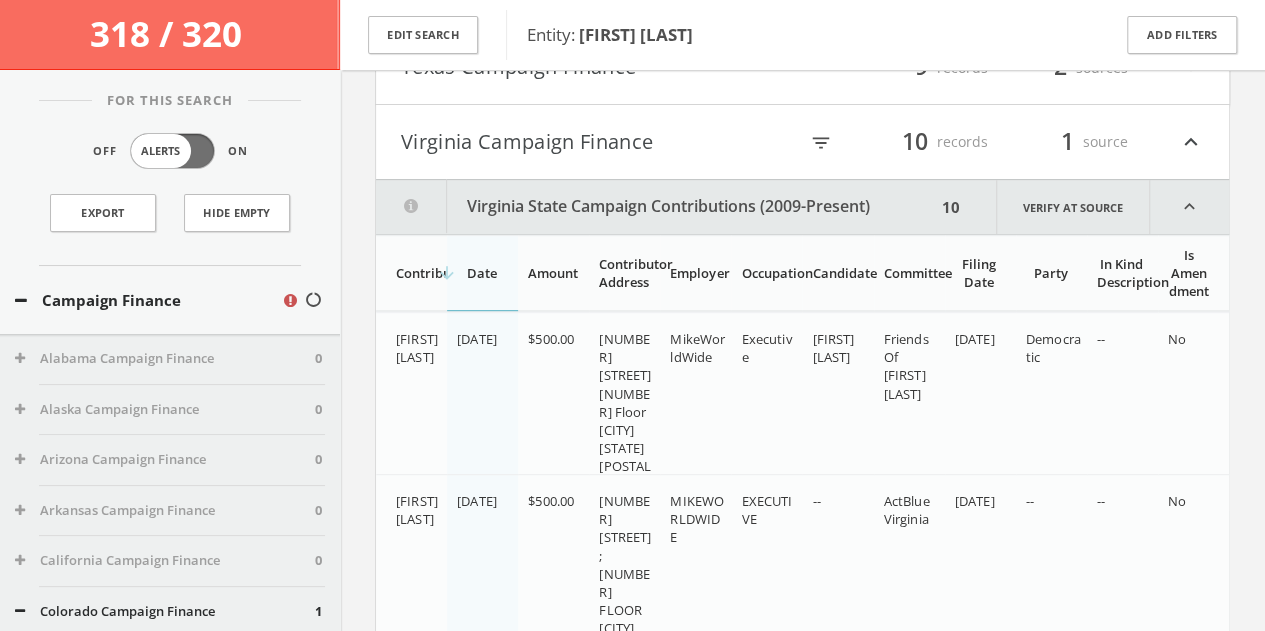 click on "Virginia Campaign Finance" at bounding box center [599, 142] 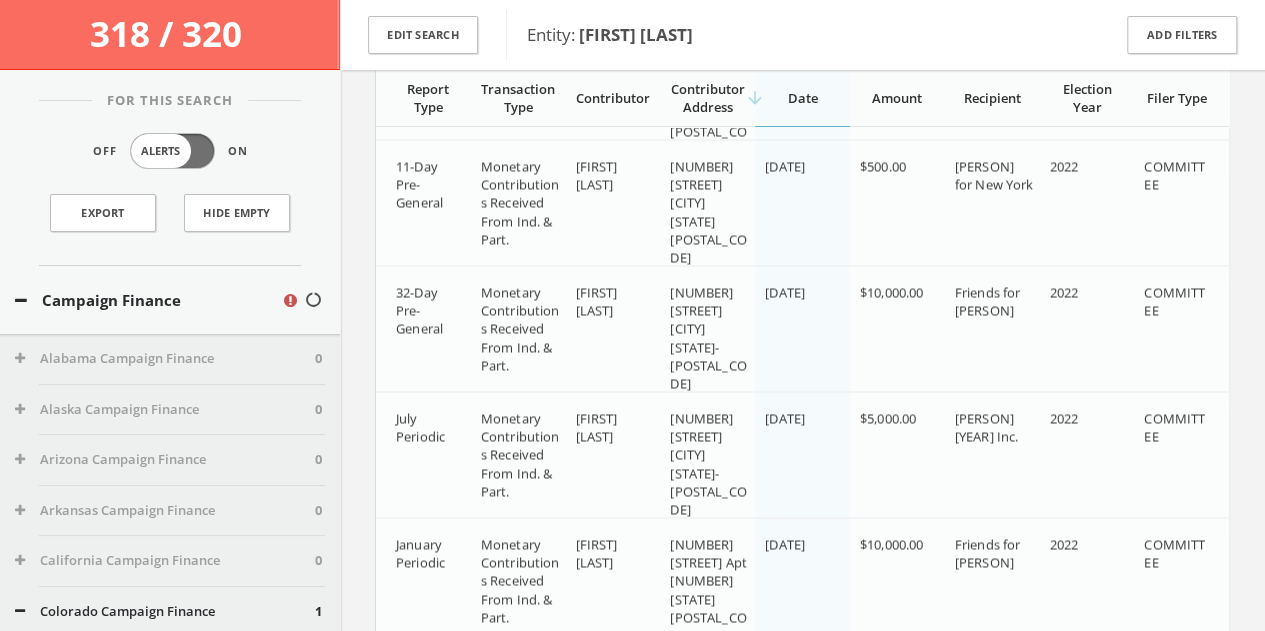 scroll, scrollTop: 1342, scrollLeft: 0, axis: vertical 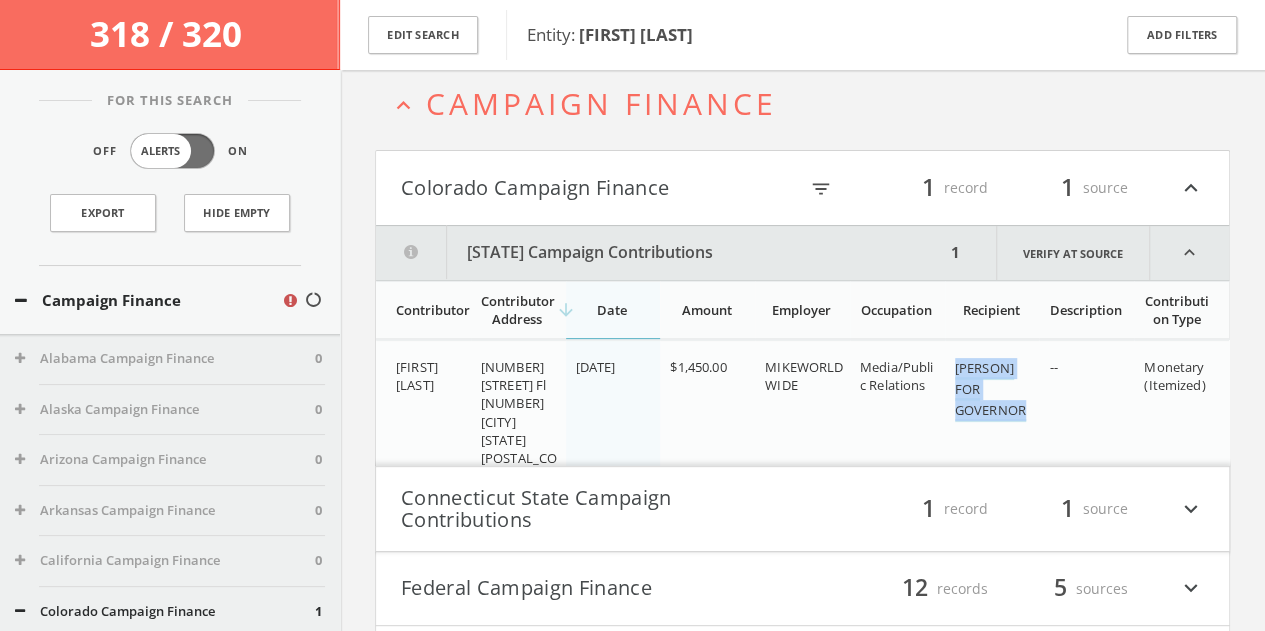 drag, startPoint x: 951, startPoint y: 363, endPoint x: 1046, endPoint y: 407, distance: 104.69479 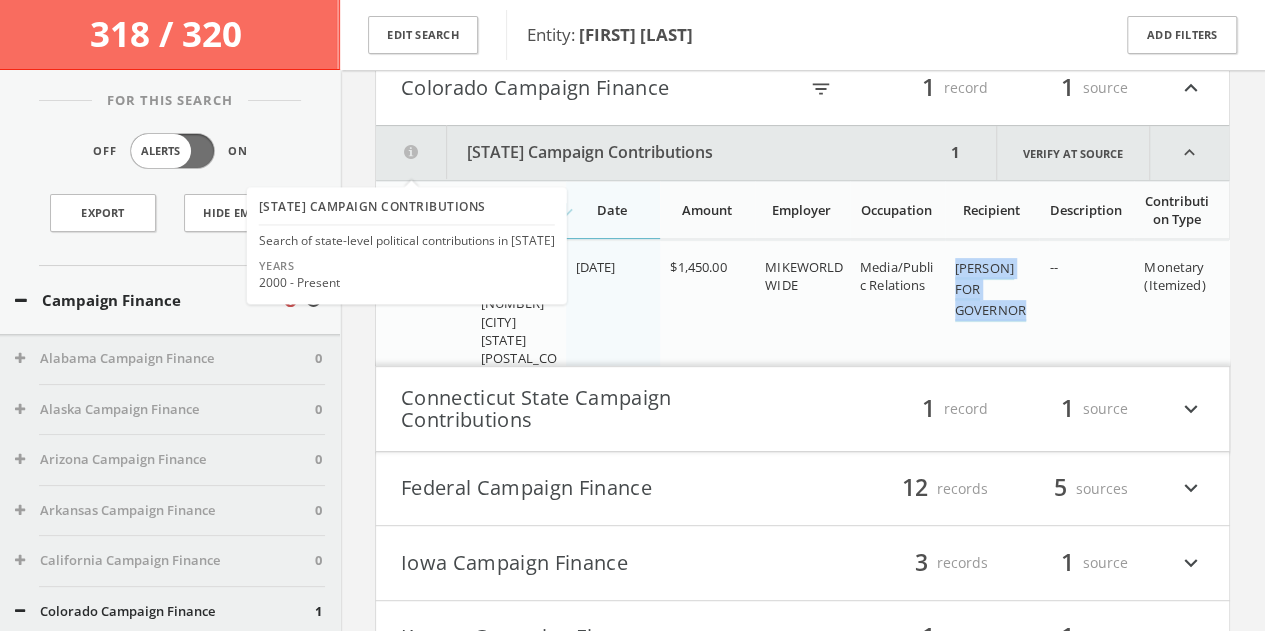 click on "Colorado Campaign Finance" at bounding box center [599, 88] 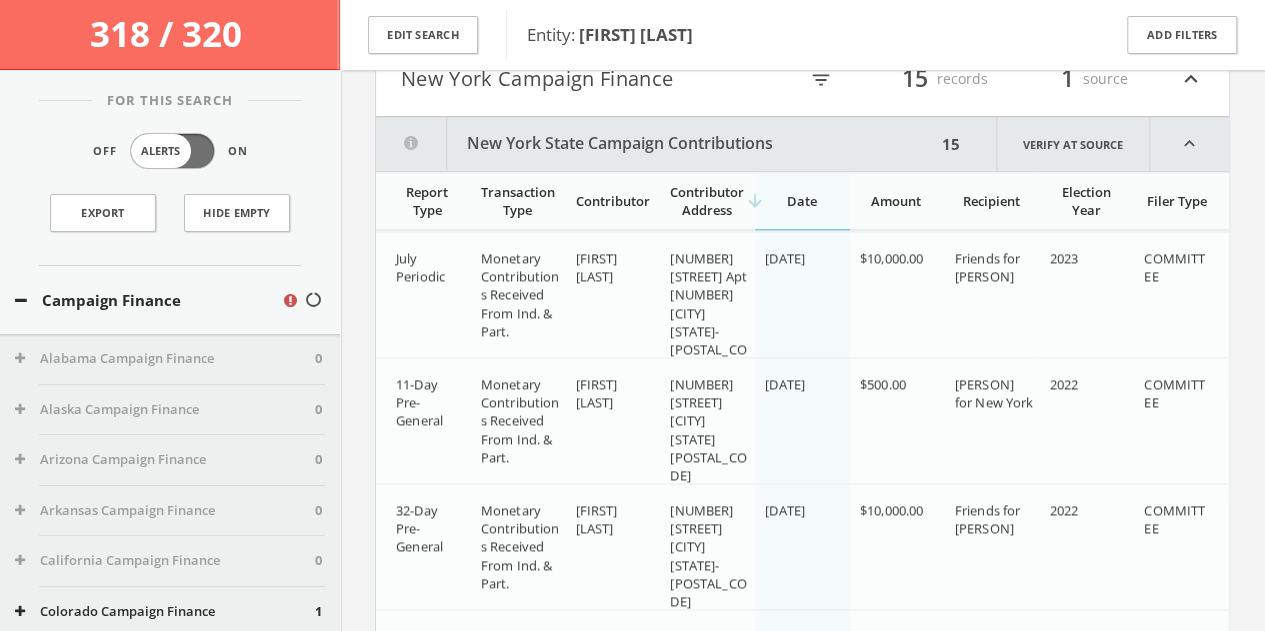 scroll, scrollTop: 800, scrollLeft: 0, axis: vertical 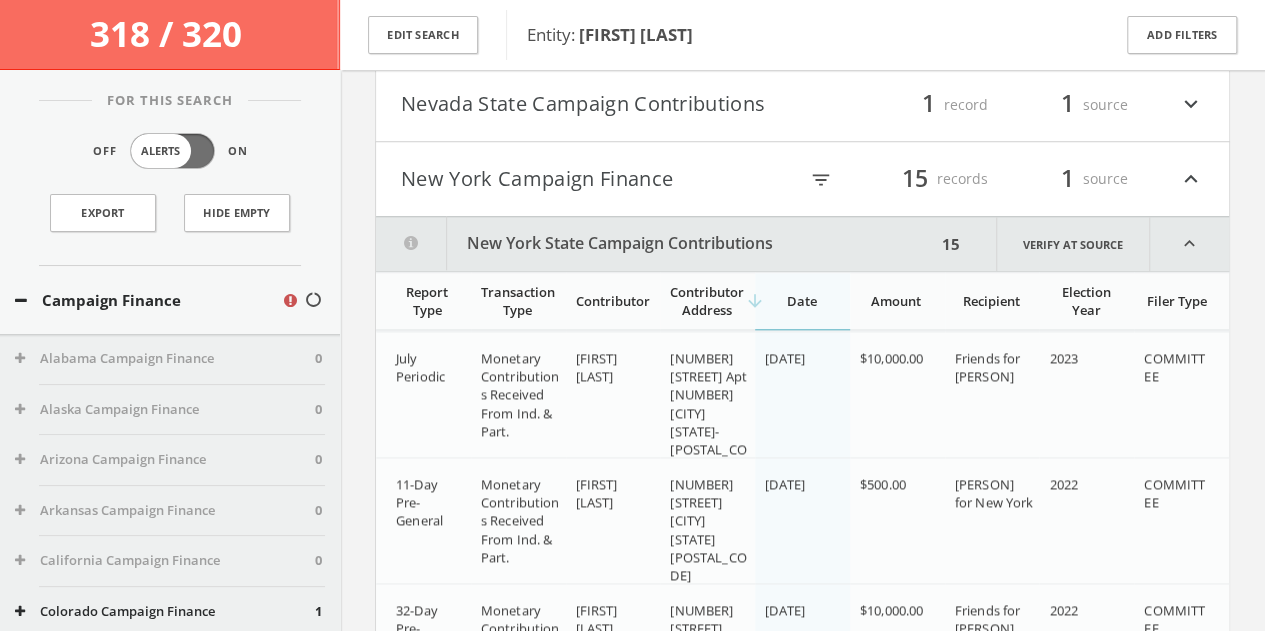 click on "New York Campaign Finance" at bounding box center (599, 179) 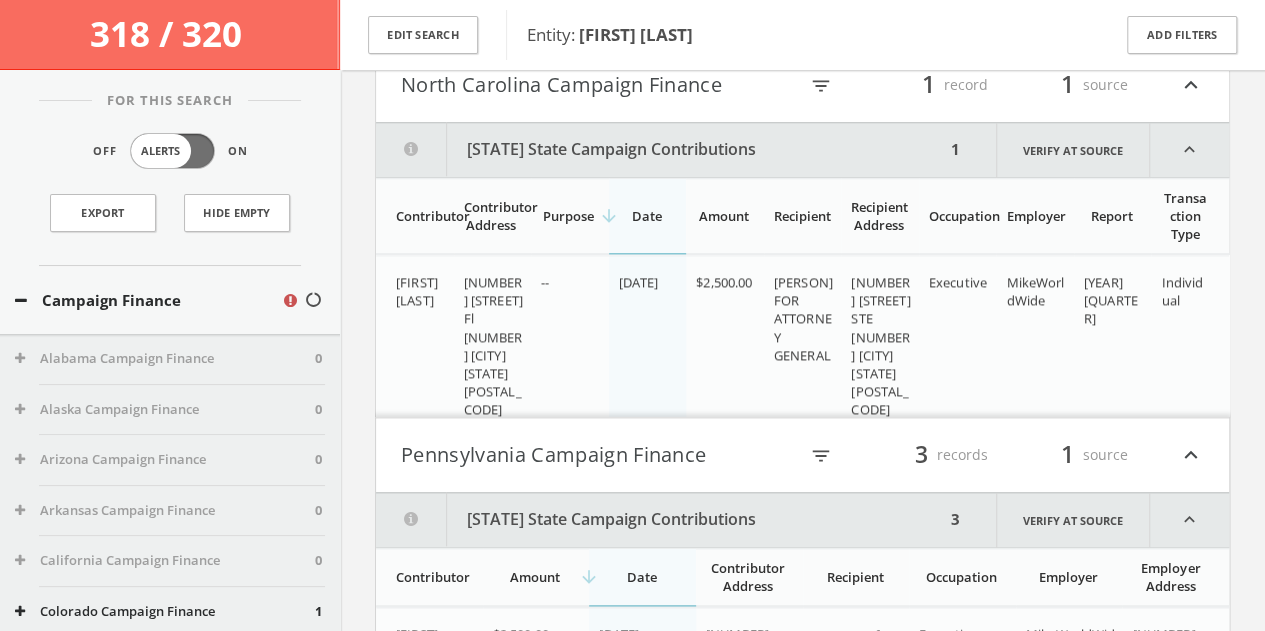 scroll, scrollTop: 1000, scrollLeft: 0, axis: vertical 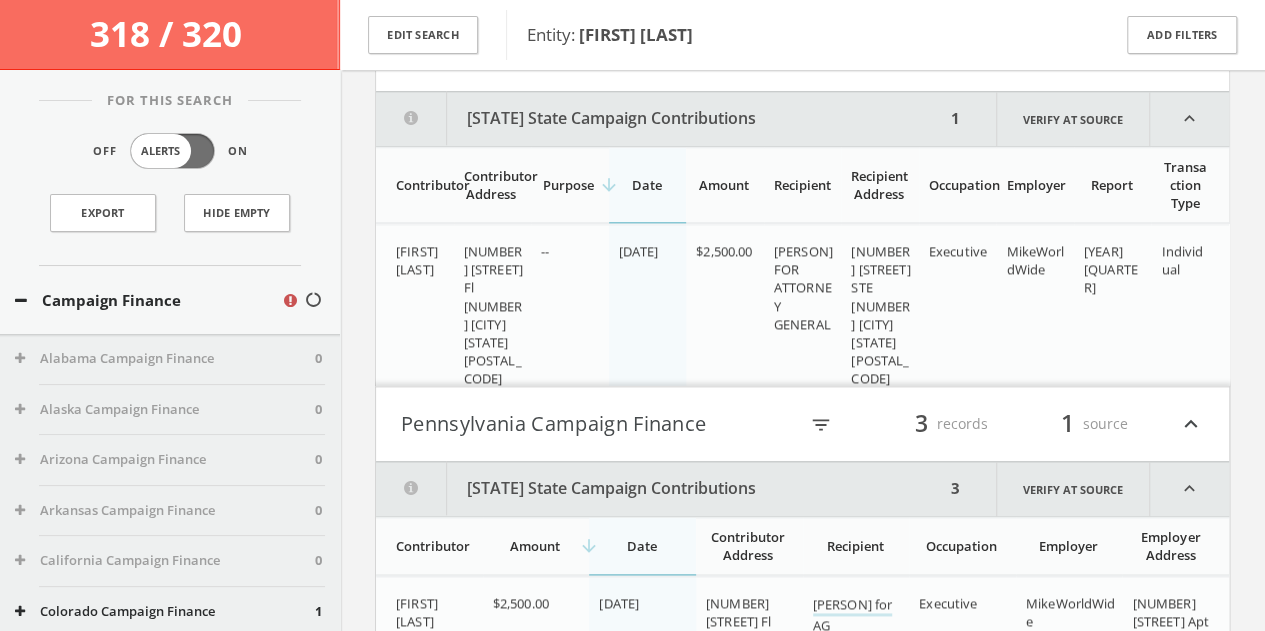 drag, startPoint x: 771, startPoint y: 247, endPoint x: 833, endPoint y: 335, distance: 107.647575 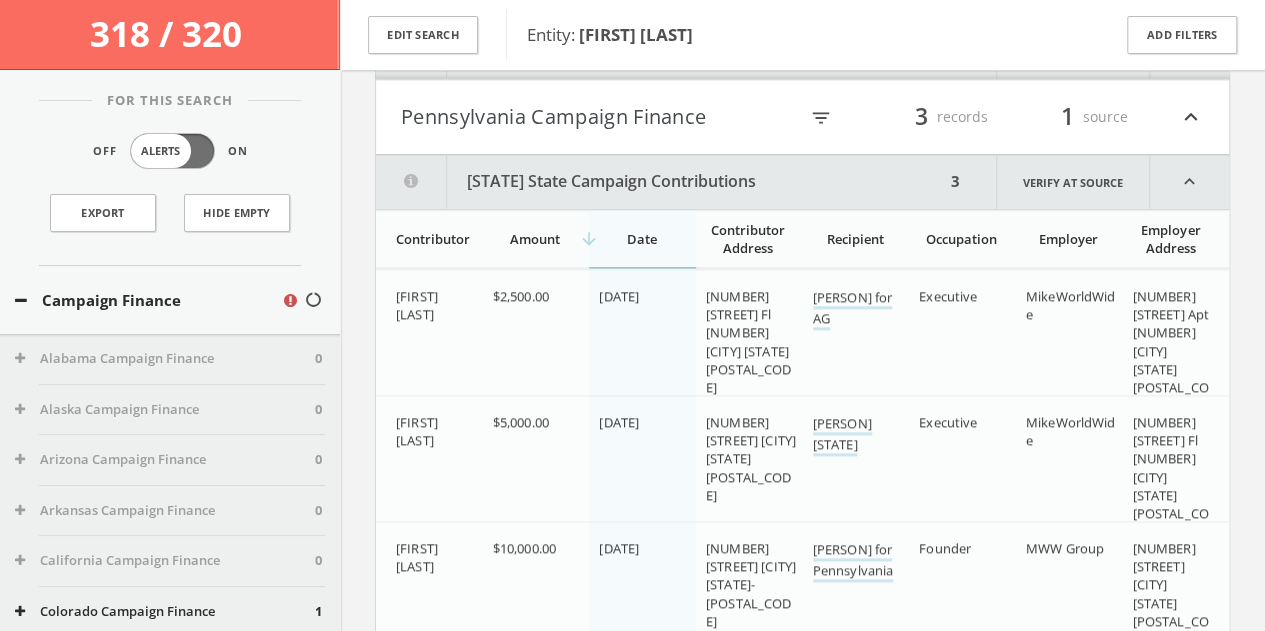scroll, scrollTop: 1100, scrollLeft: 0, axis: vertical 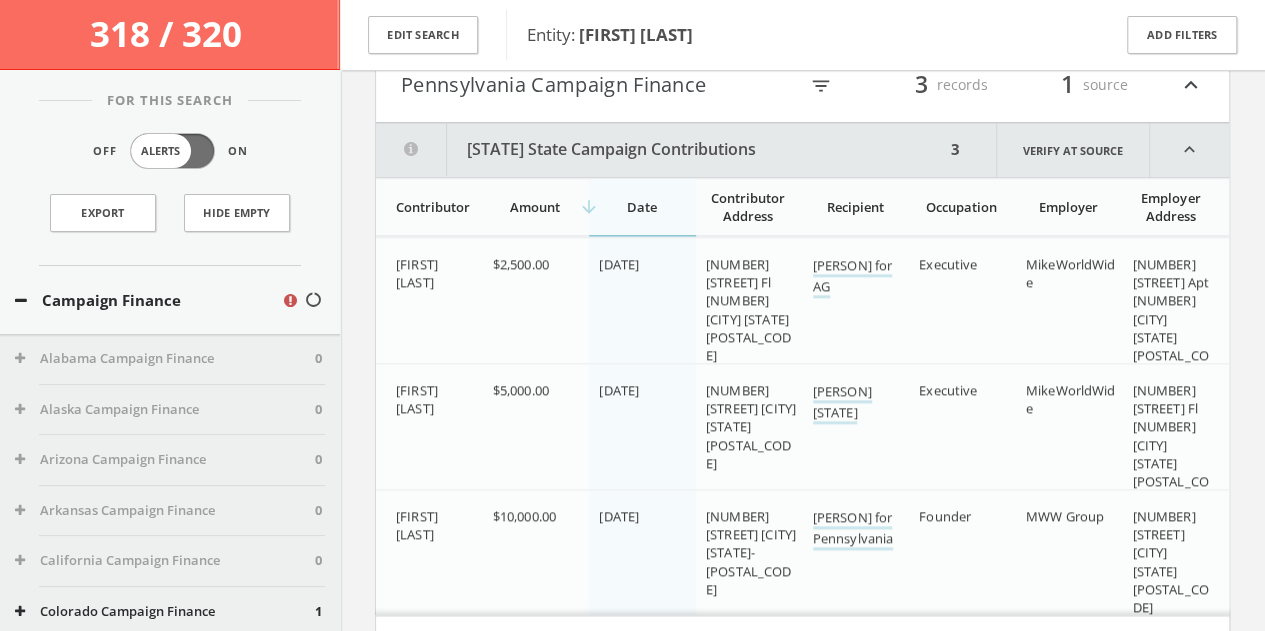 drag, startPoint x: 806, startPoint y: 259, endPoint x: 874, endPoint y: 275, distance: 69.856995 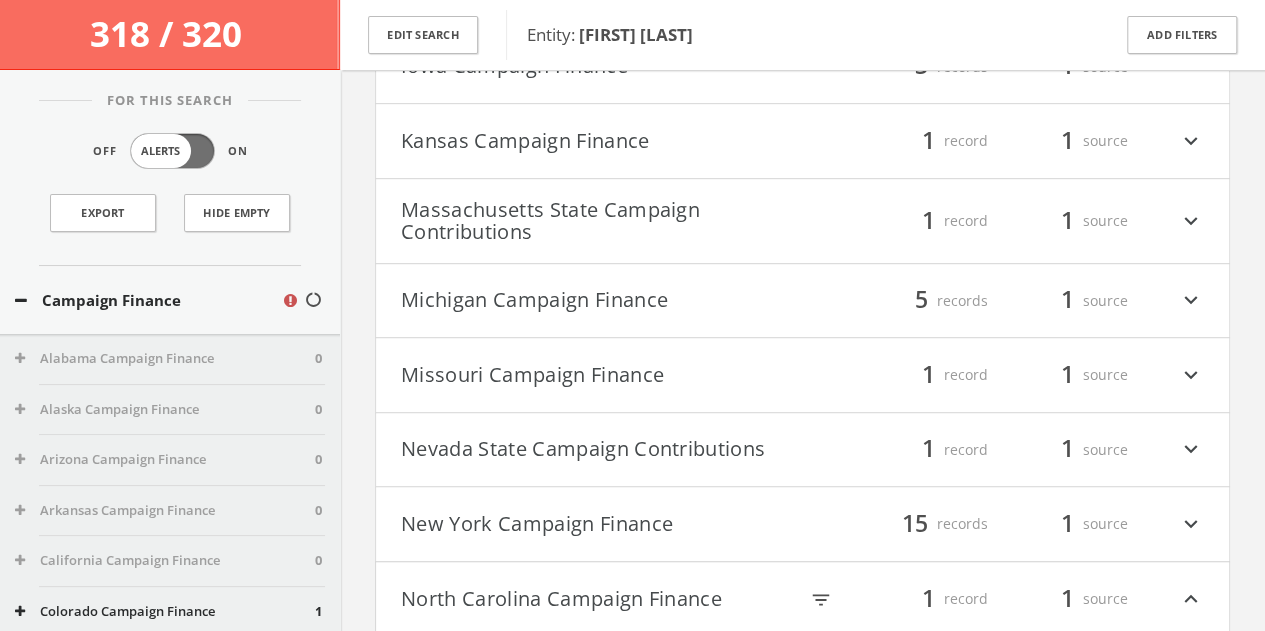 scroll, scrollTop: 304, scrollLeft: 0, axis: vertical 